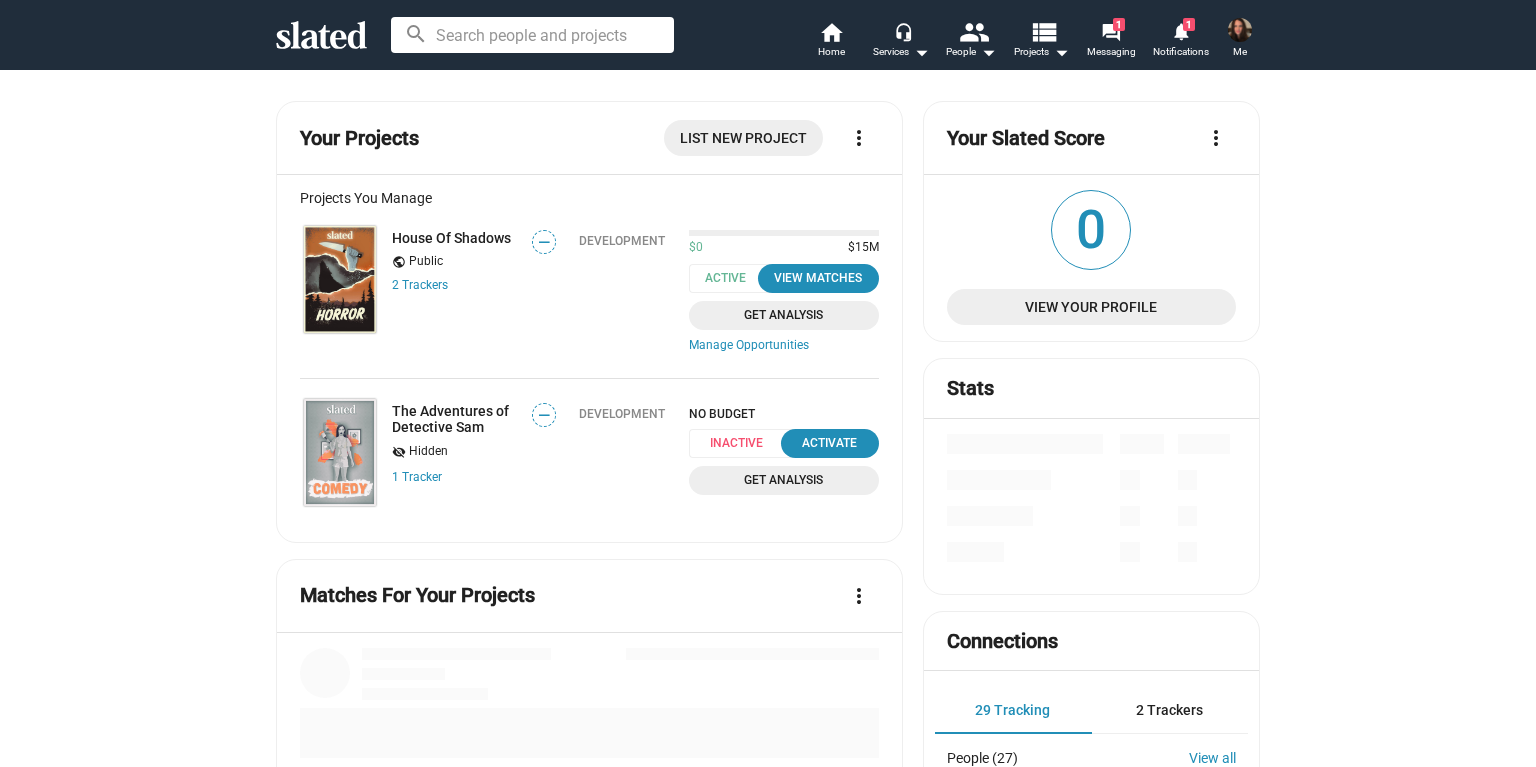 scroll, scrollTop: 0, scrollLeft: 0, axis: both 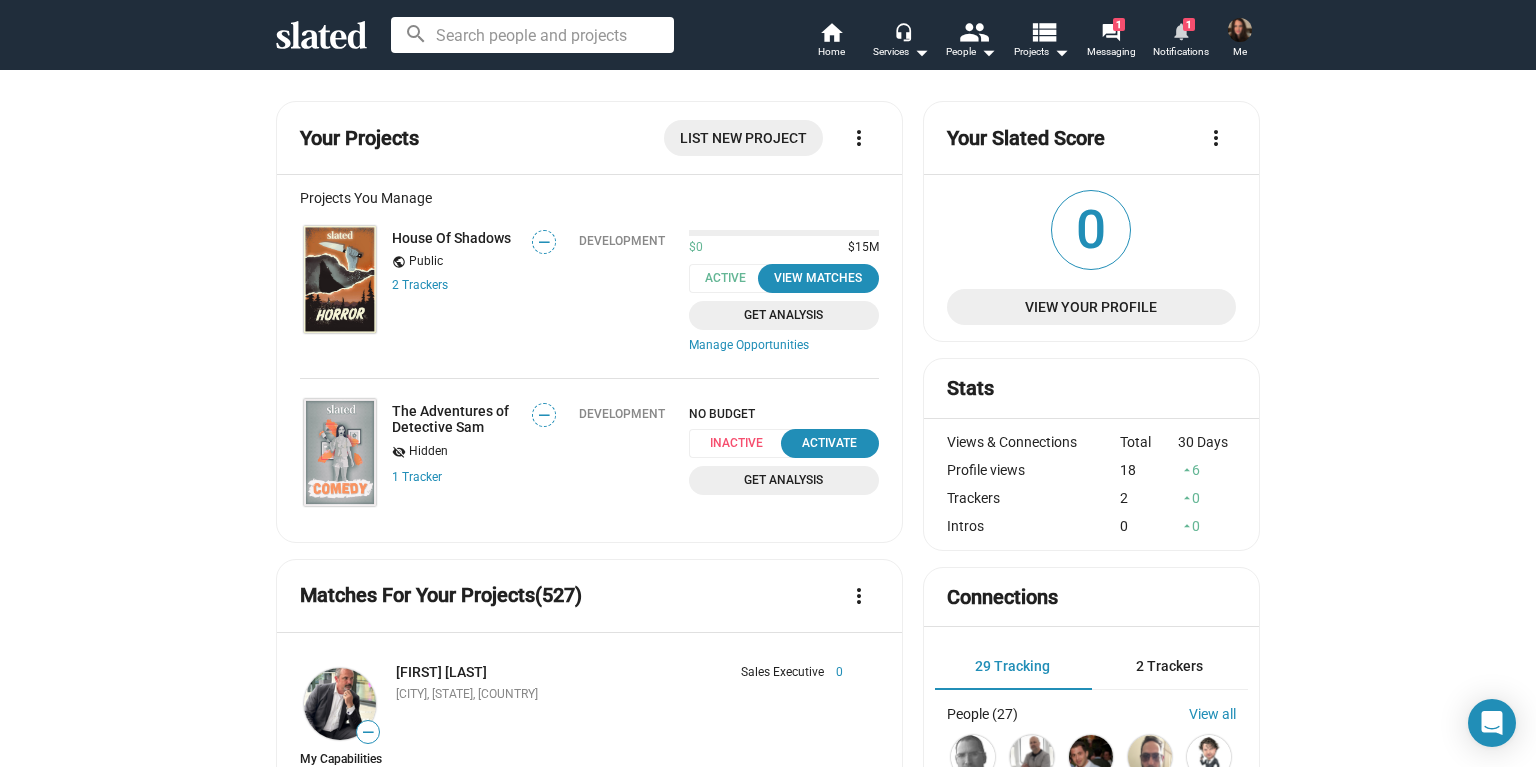 click on "notifications" at bounding box center (1180, 30) 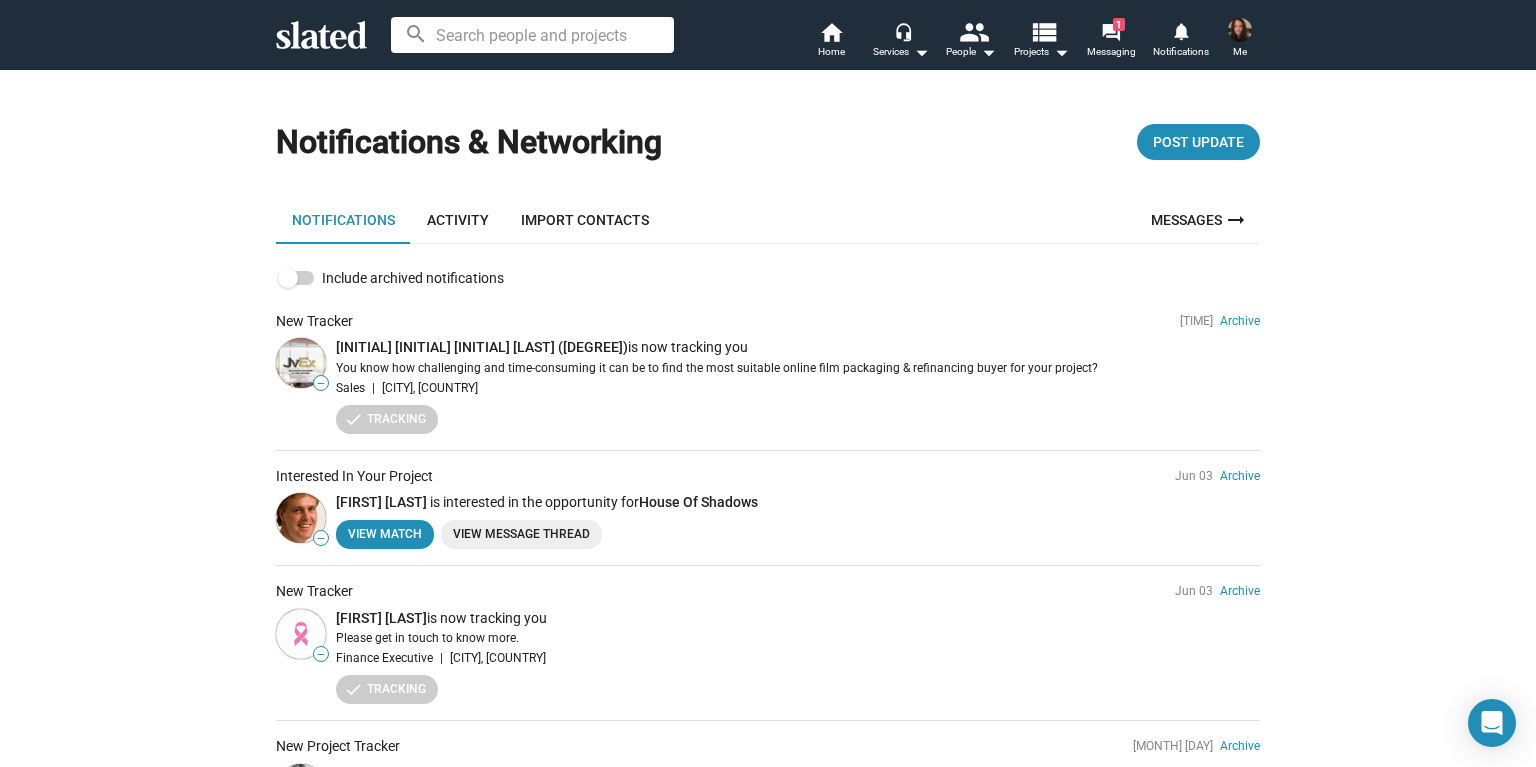 click on "View Message Thread" at bounding box center (521, 534) 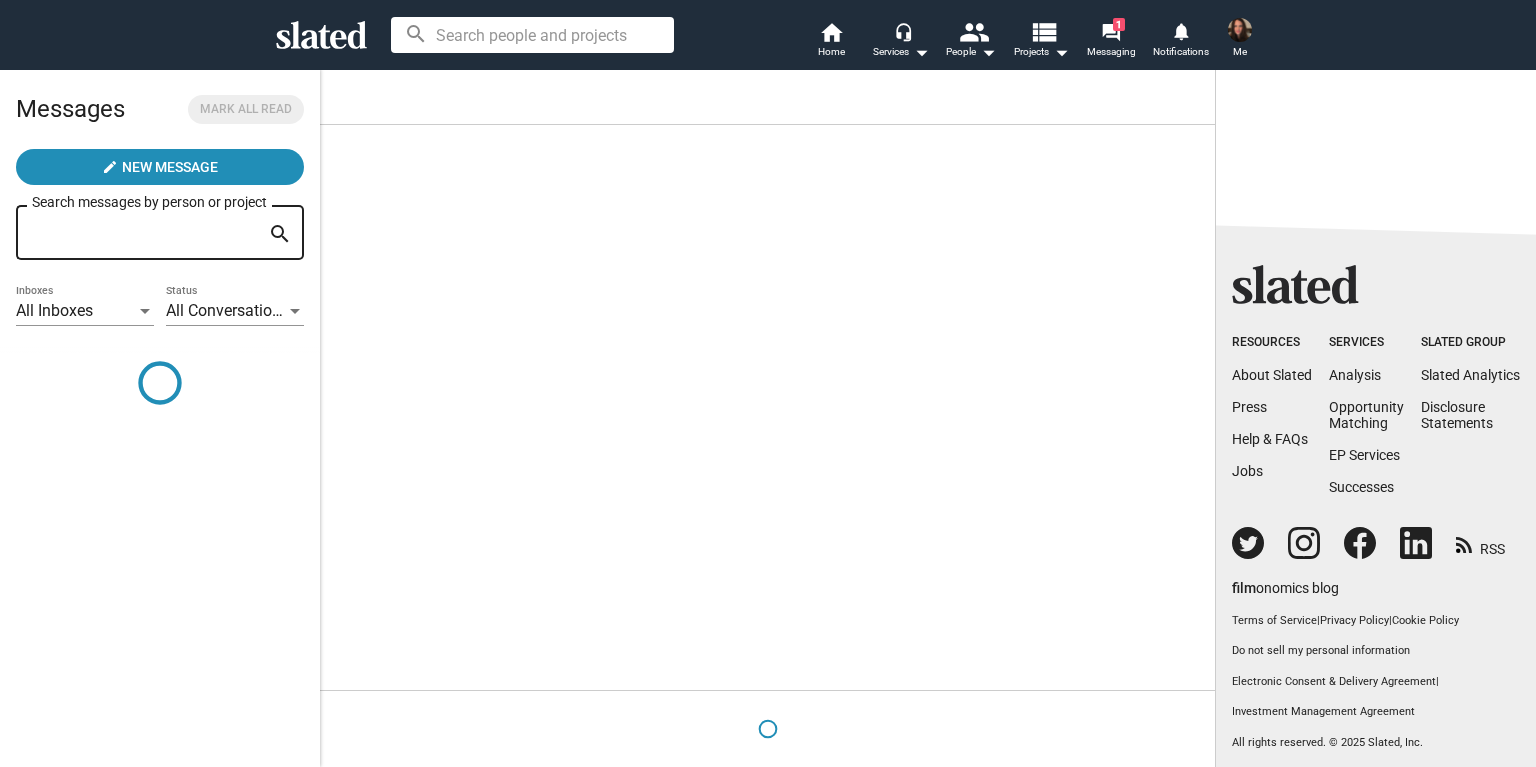 scroll, scrollTop: 0, scrollLeft: 0, axis: both 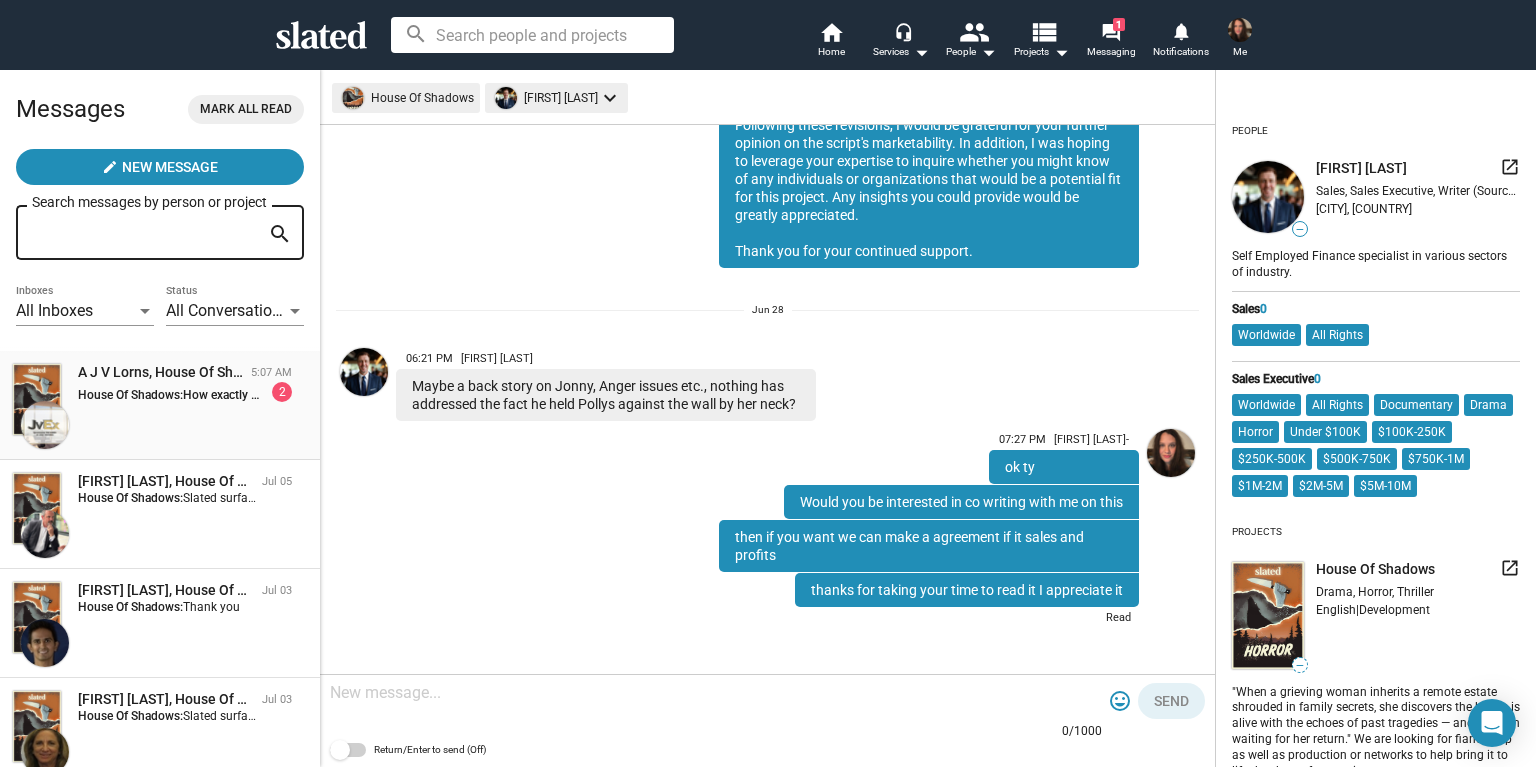click on "A J V Lorns, House Of Shadows [TIME] House Of Shadows: How exactly are you possibly looking for me to help you ? 2" at bounding box center (160, 405) 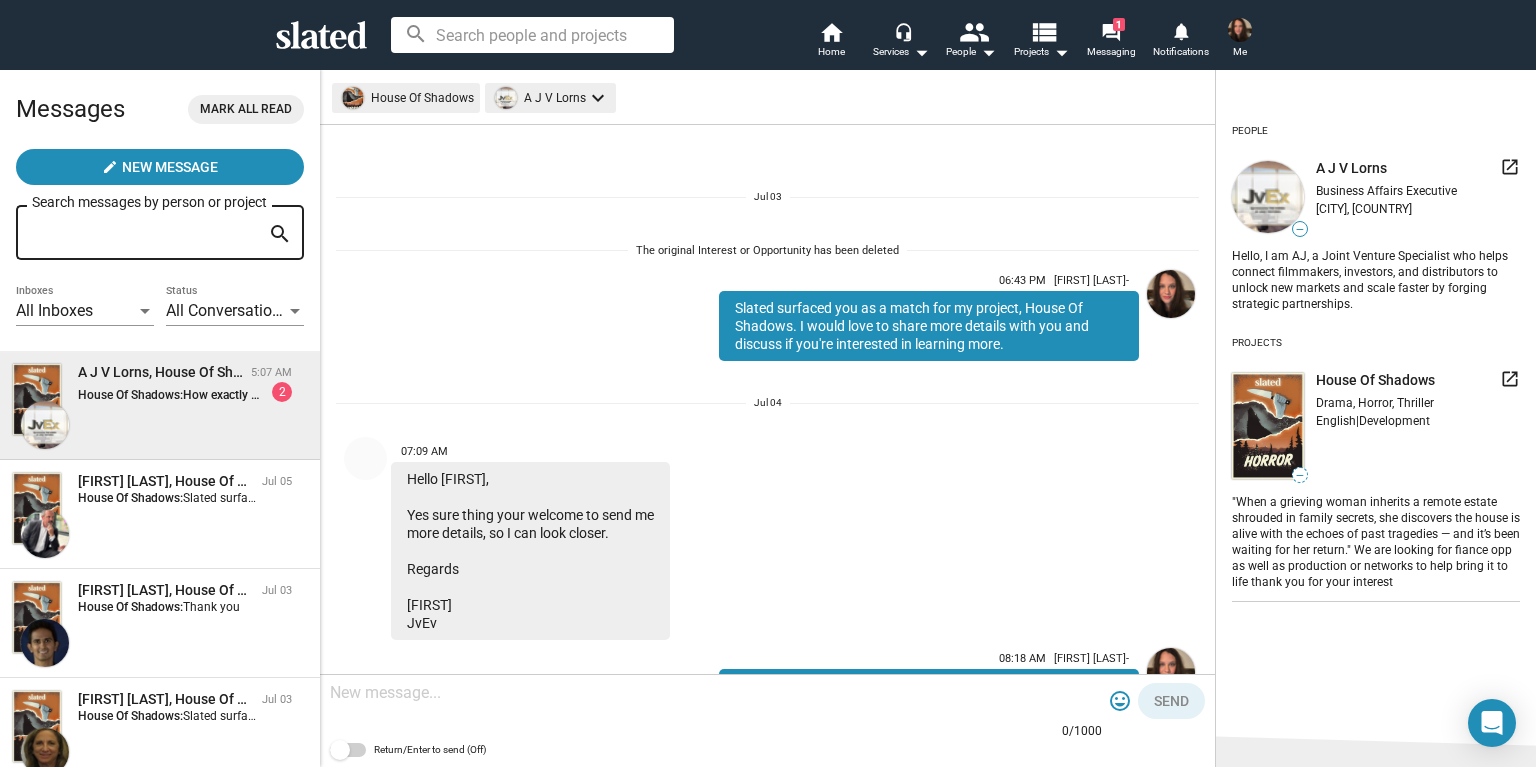 scroll, scrollTop: 261, scrollLeft: 0, axis: vertical 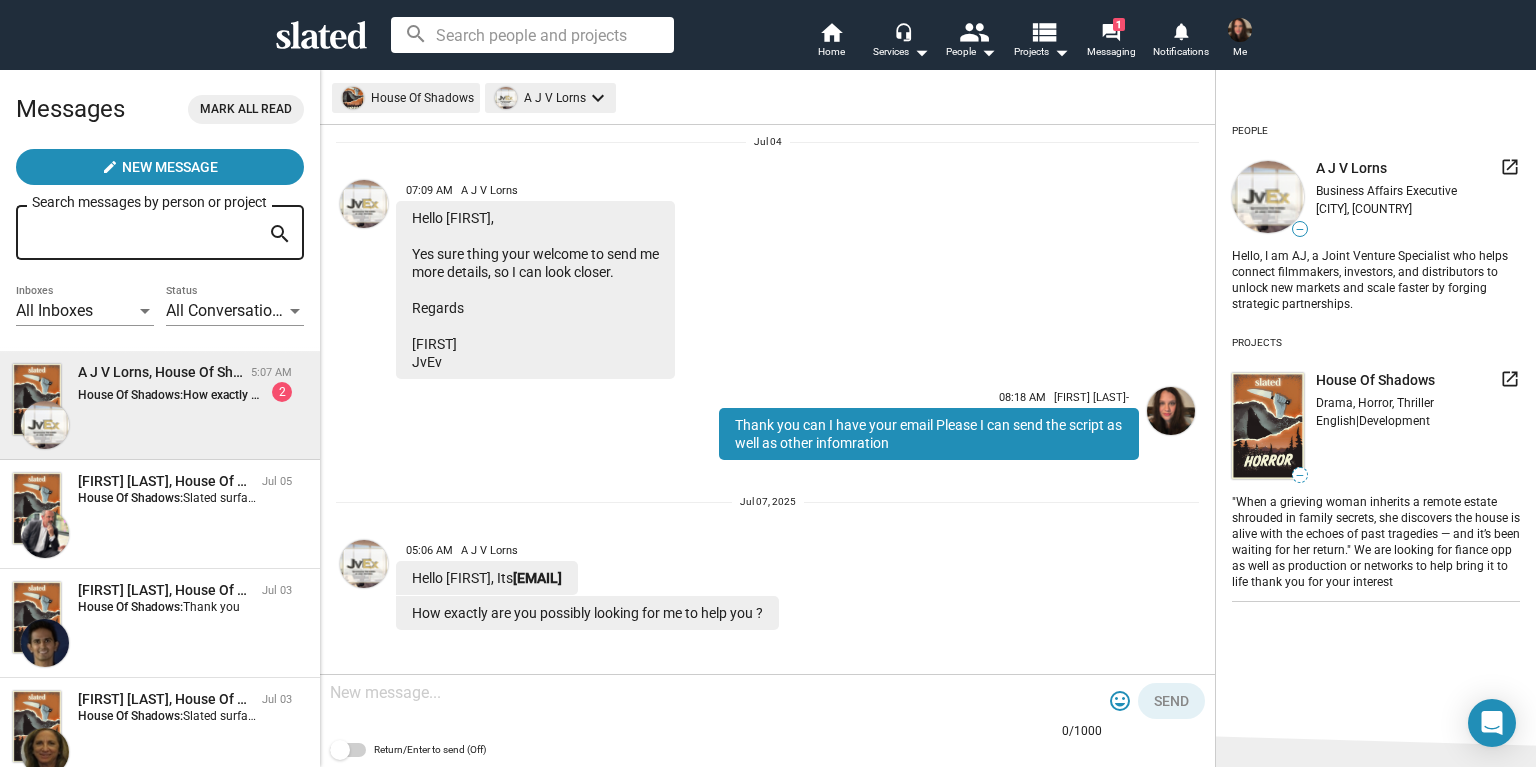 click at bounding box center [716, 693] 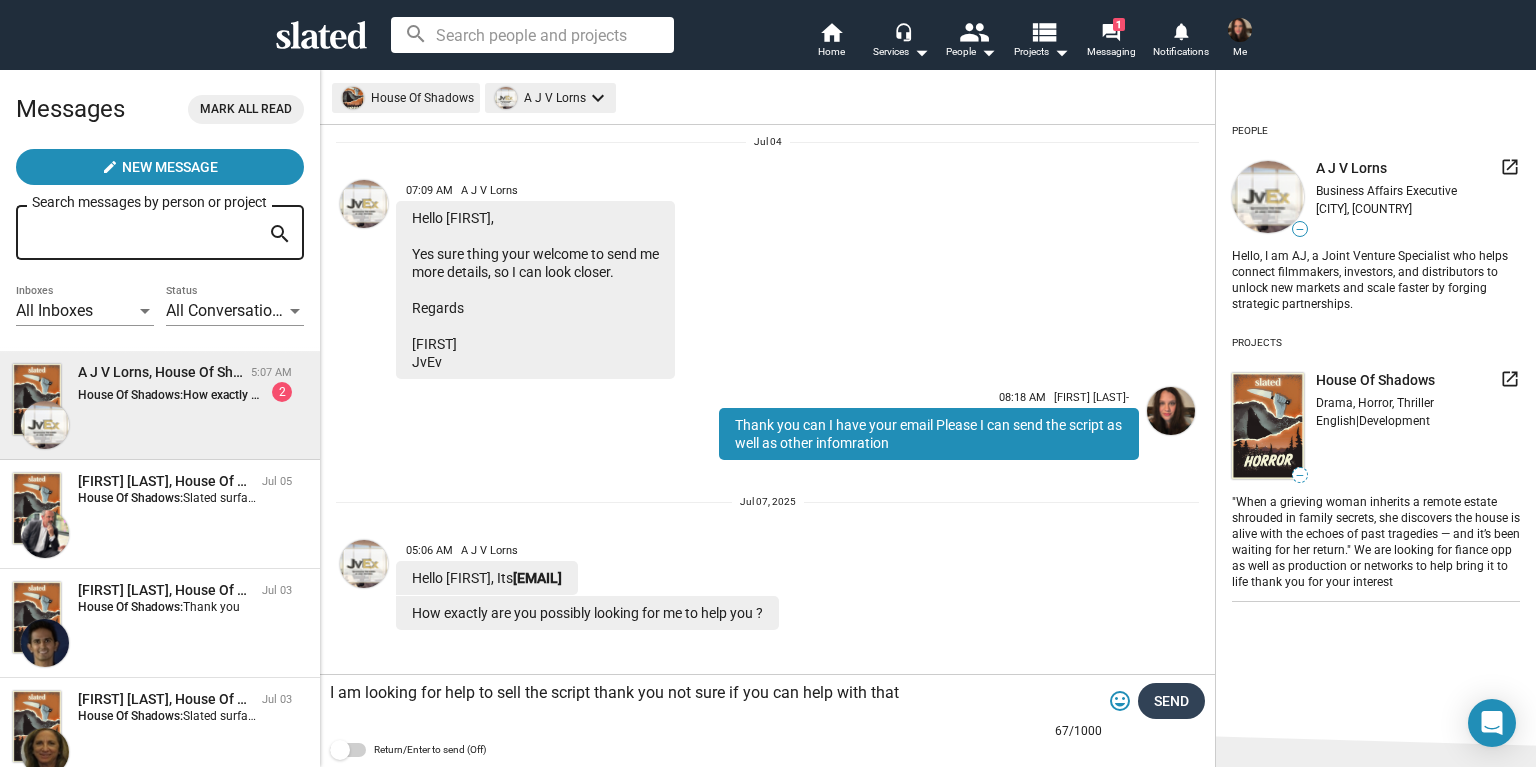 type on "I am looking for help to sell the script thank you not sure if you can help with that" 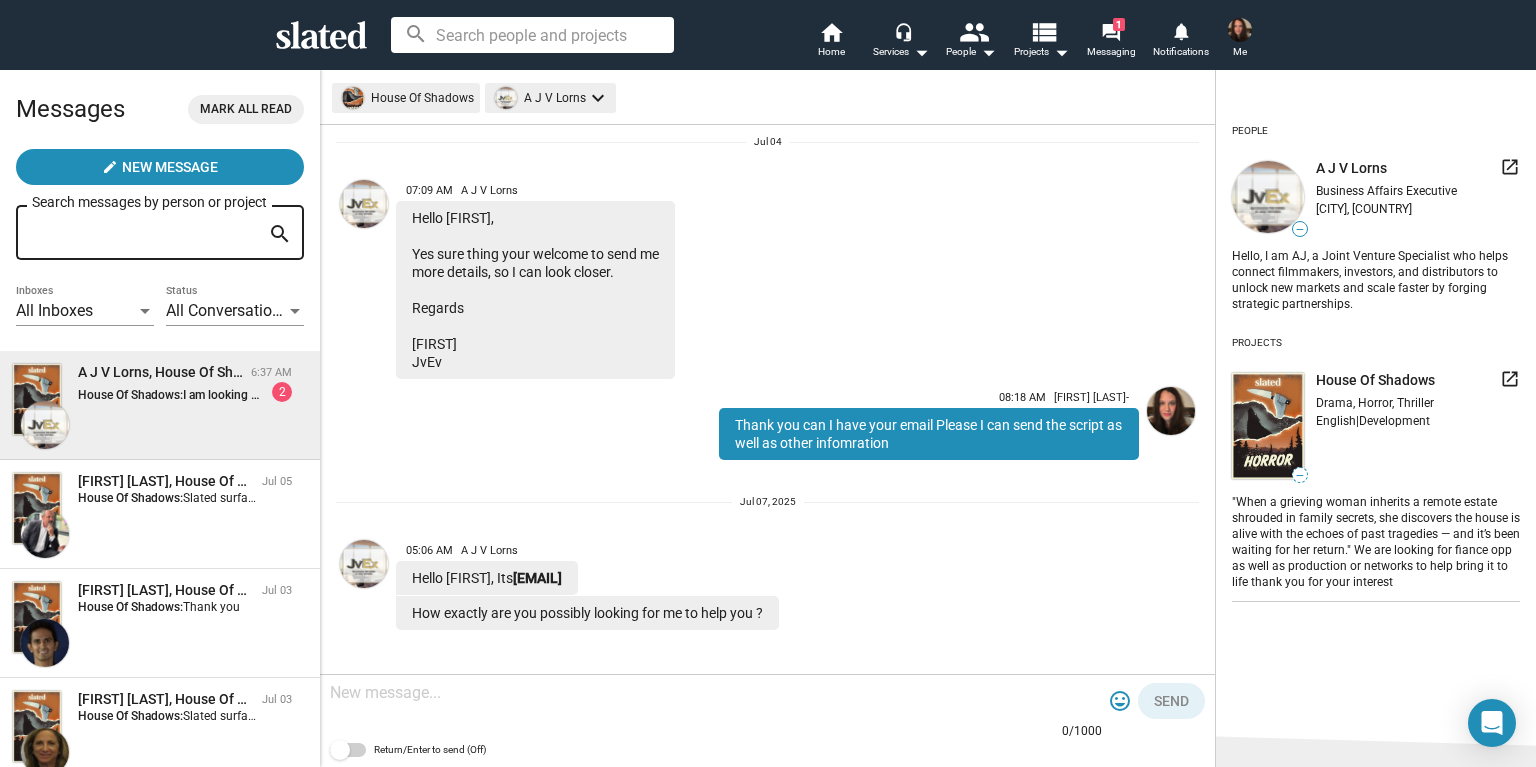 scroll, scrollTop: 367, scrollLeft: 0, axis: vertical 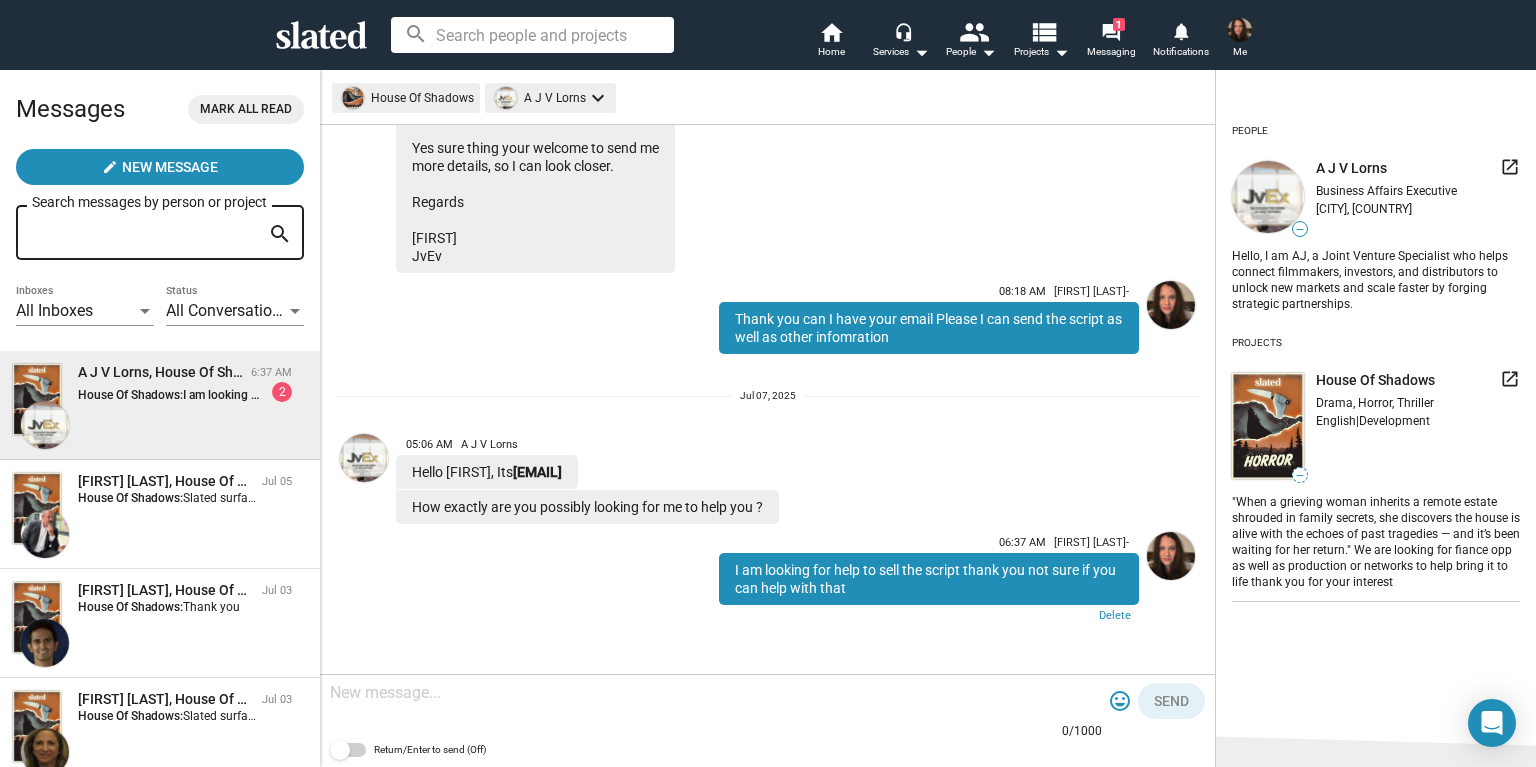 click on "[INITIAL] [INITIAL] [INITIAL] [INITIAL], House Of Shadows [TIME] House Of Shadows: I am looking for help to sell the script thank you not sure if you can help with that 2" at bounding box center [160, 405] 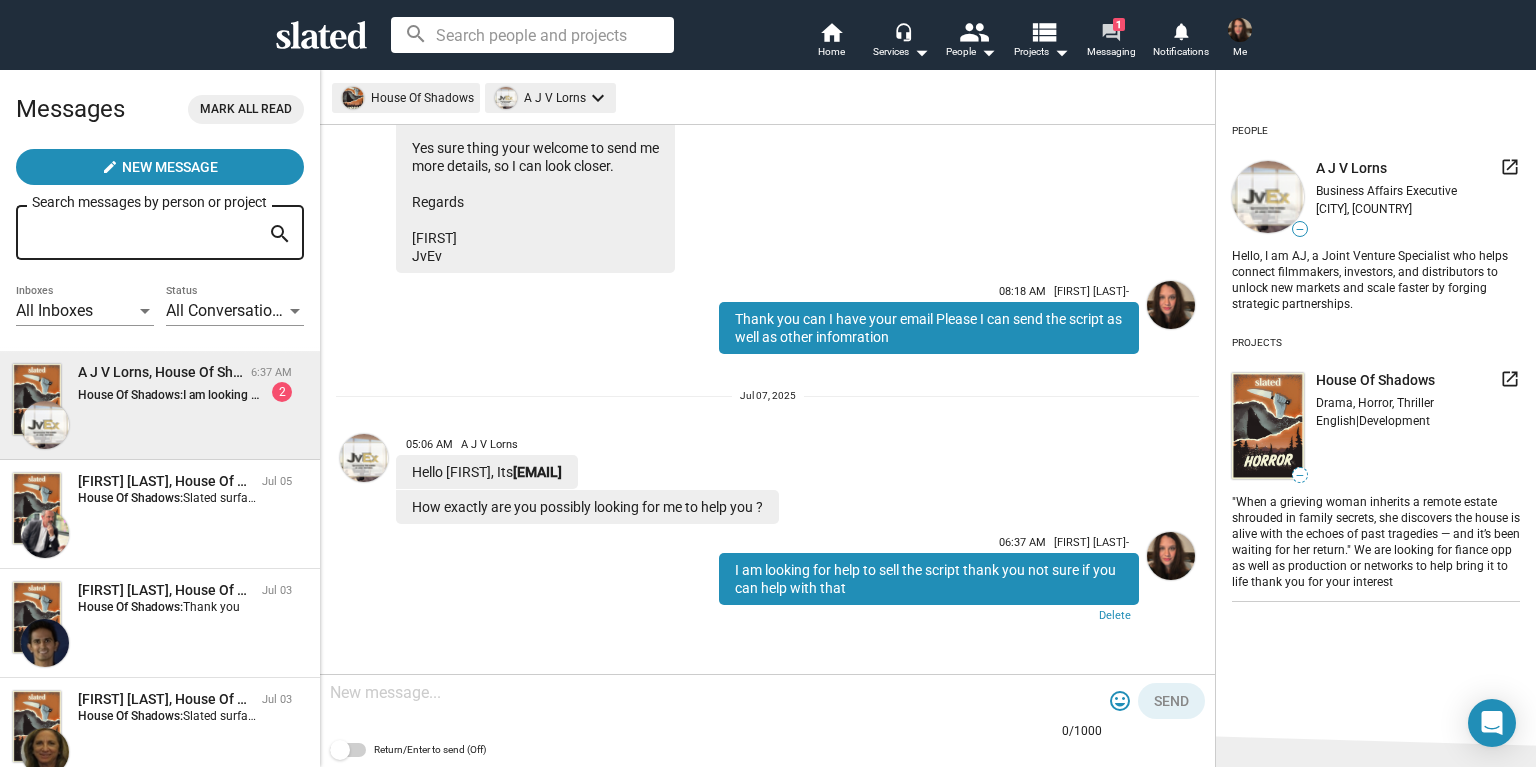click on "forum" at bounding box center [1110, 31] 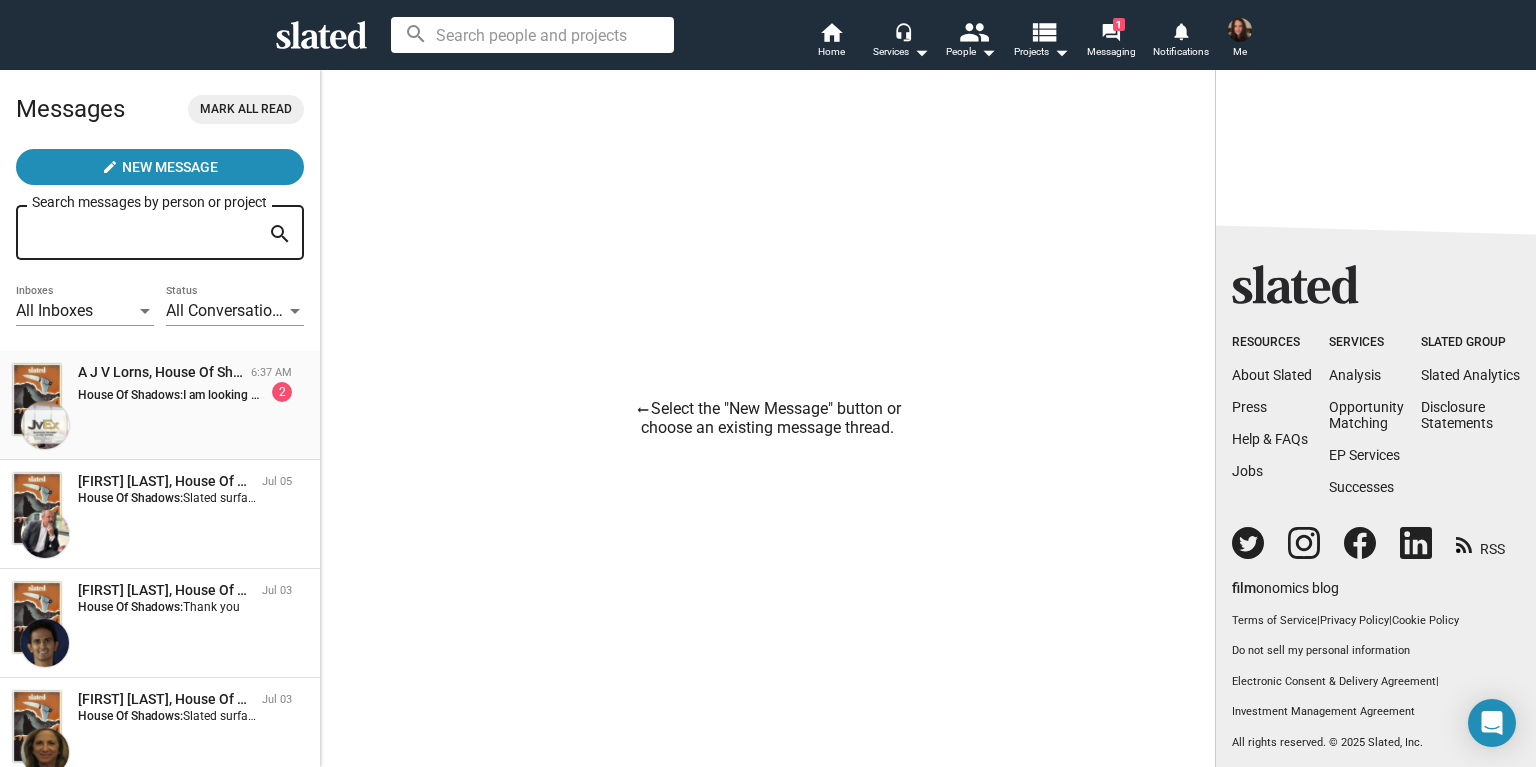 click on "[INITIAL] [INITIAL] [INITIAL] [INITIAL], House Of Shadows [TIME] House Of Shadows: I am looking for help to sell the script thank you not sure if you can help with that 2" at bounding box center [160, 405] 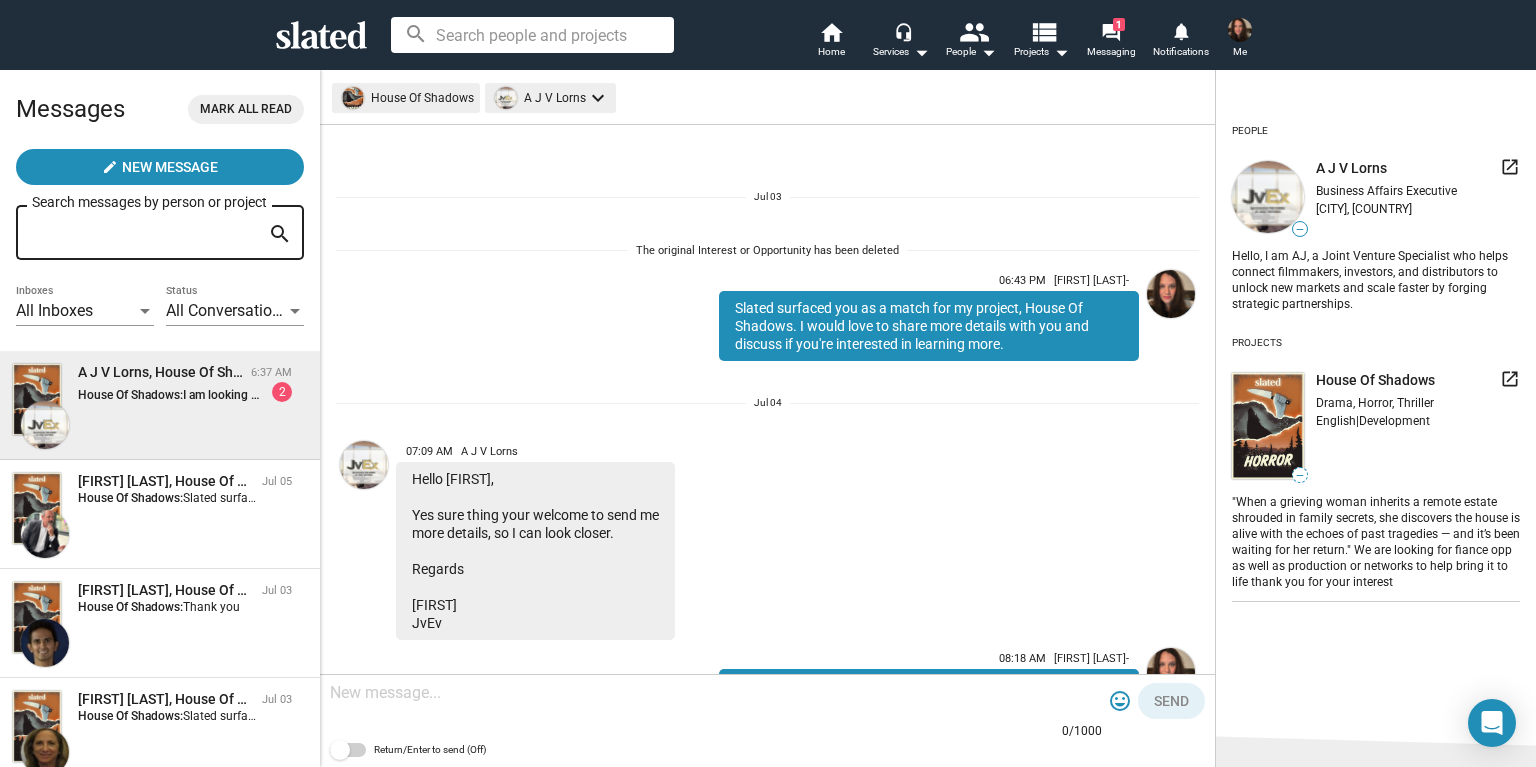 scroll, scrollTop: 367, scrollLeft: 0, axis: vertical 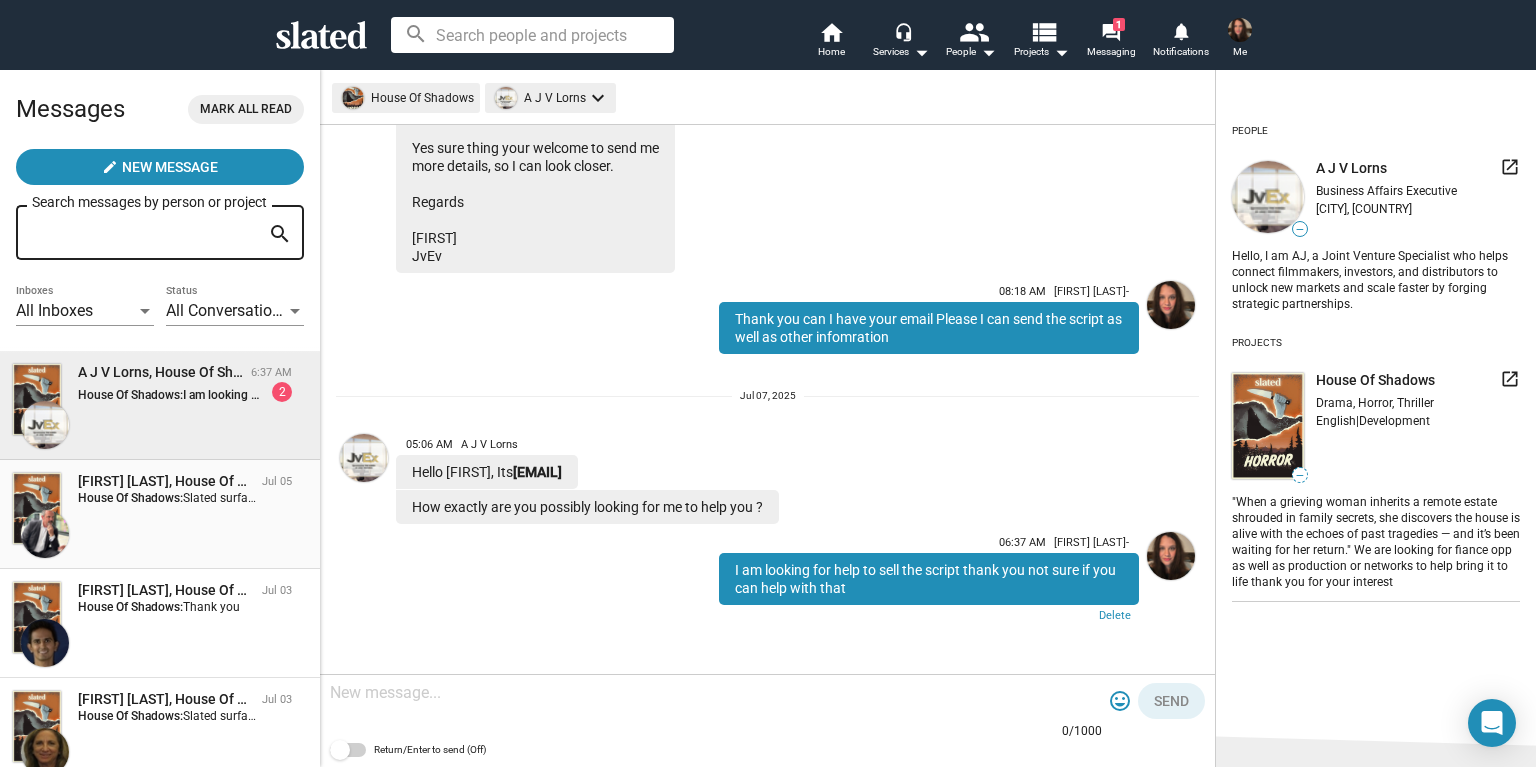 click on "Slated surfaced you as a match for my project, House Of Shadows. I would love to share more details with you and discuss if you're interested in learning more." at bounding box center [398, 395] 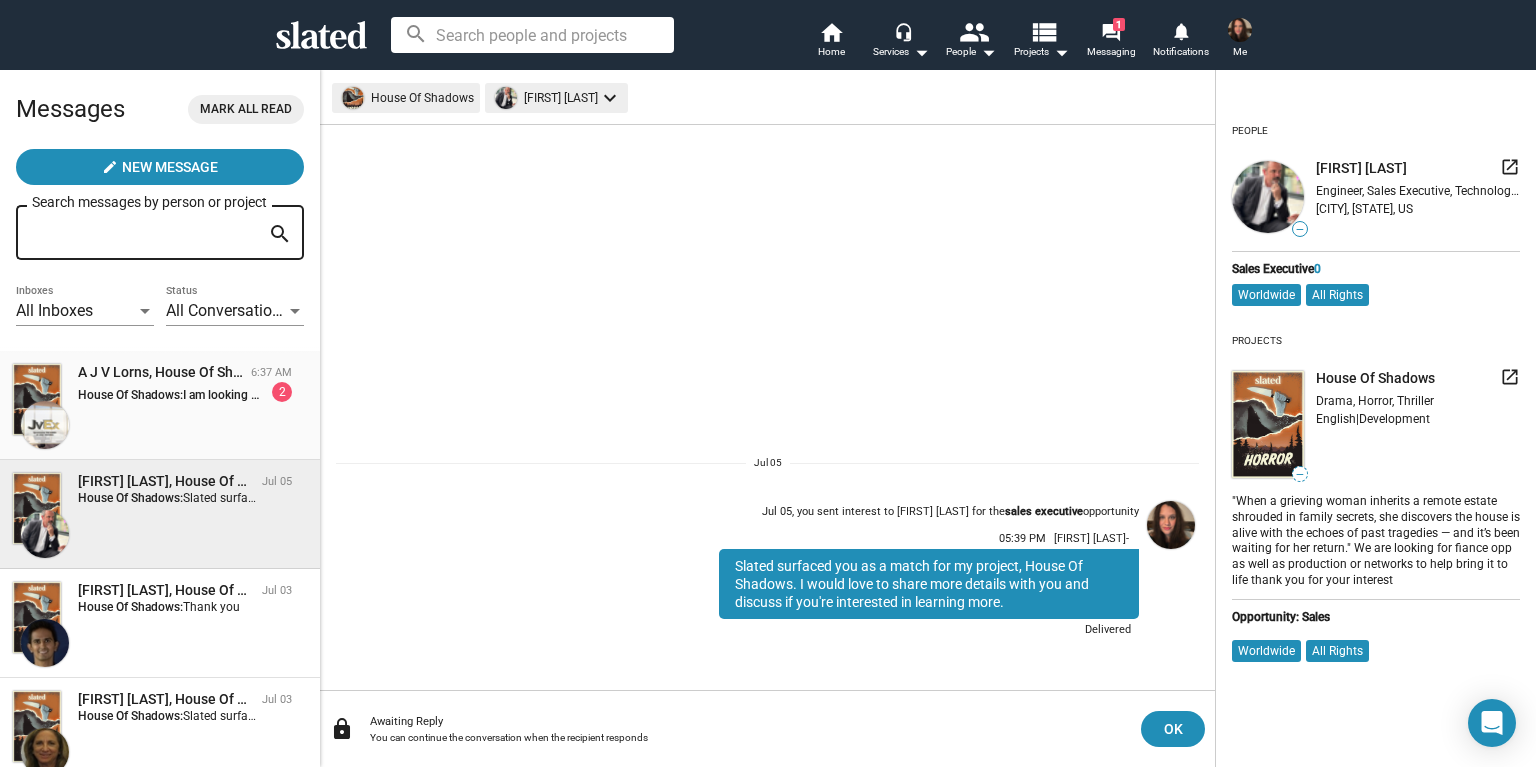 click on "I am looking for help to sell the script thank you not sure if you can help with that" at bounding box center [398, 395] 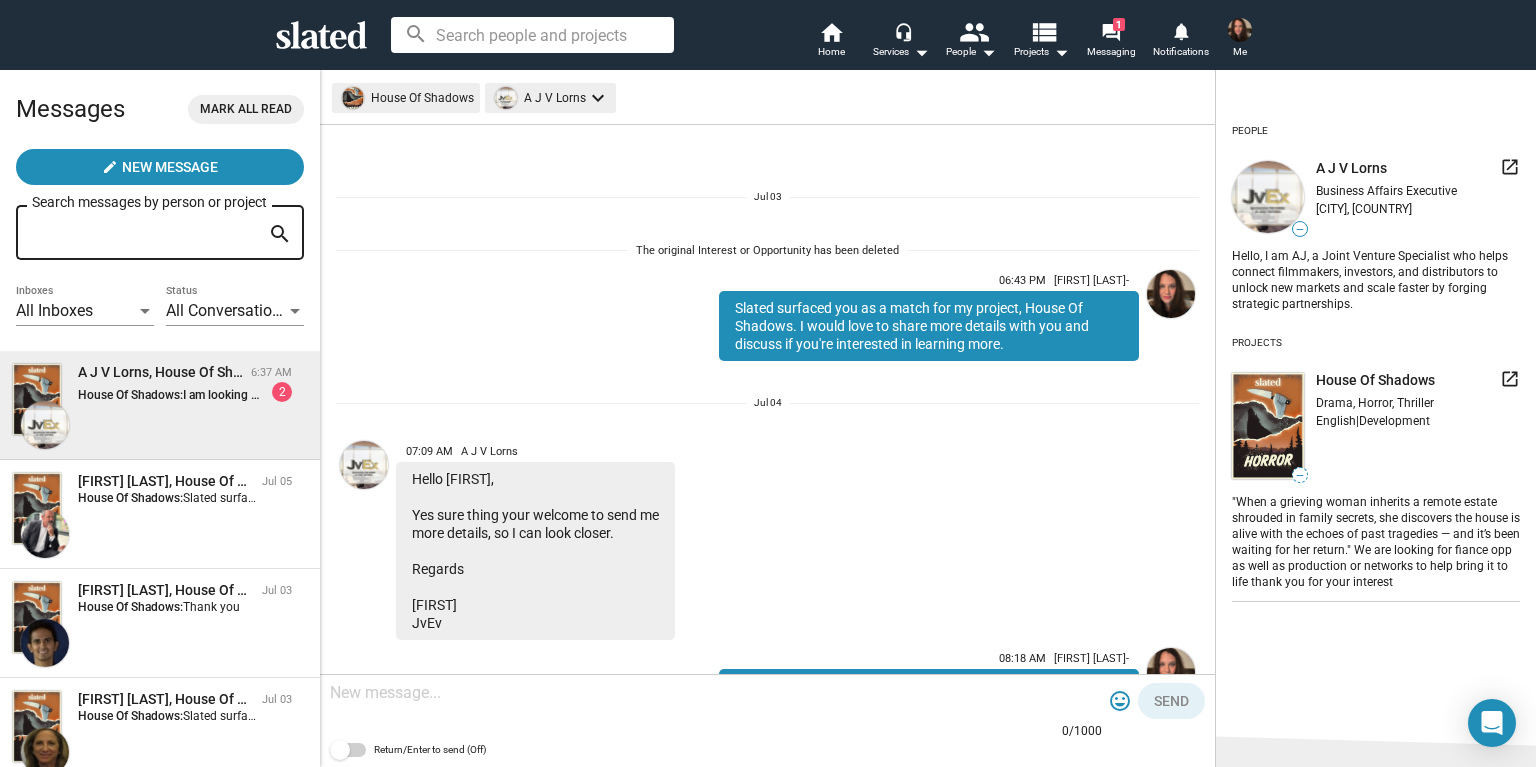 scroll, scrollTop: 367, scrollLeft: 0, axis: vertical 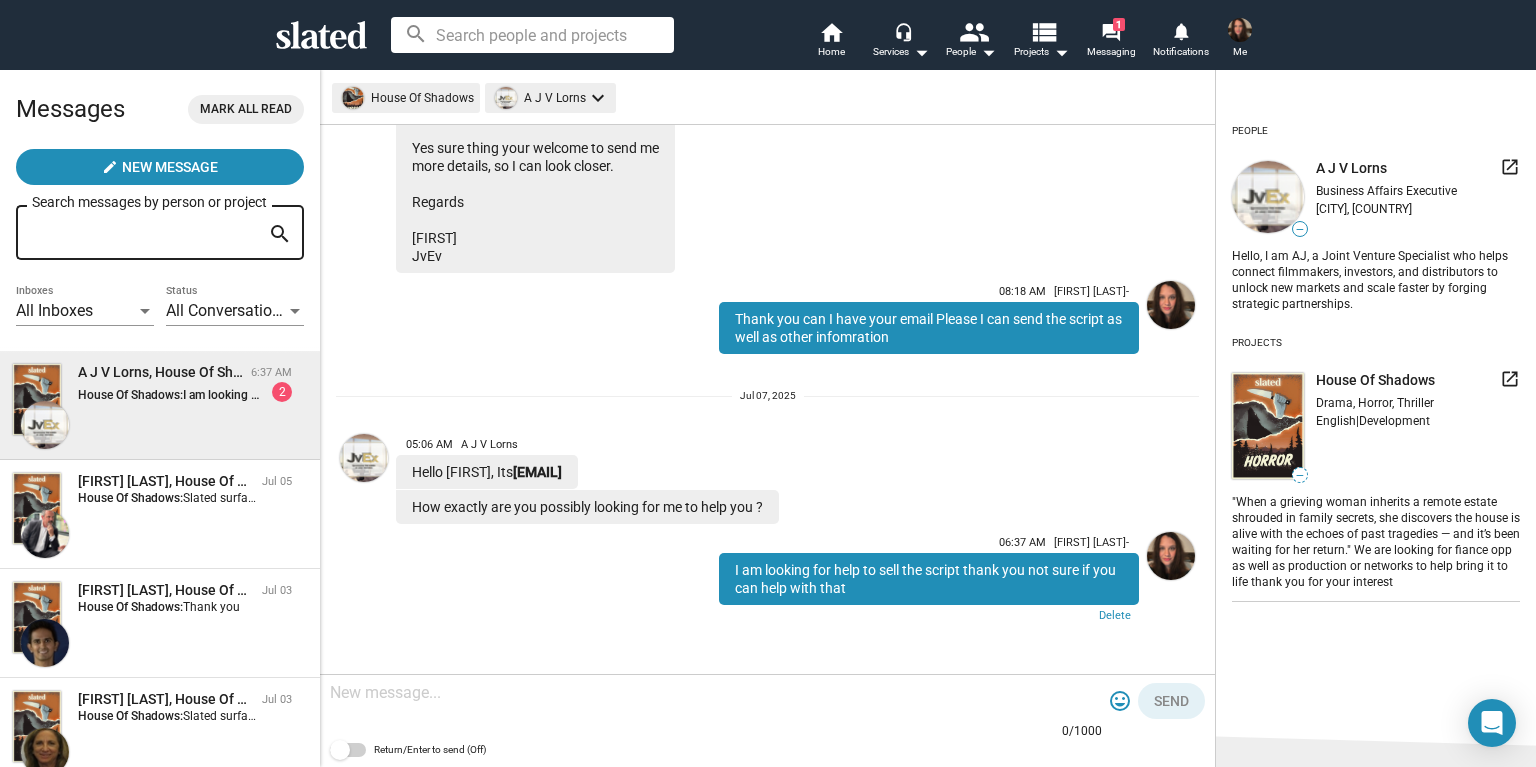 click on "I am looking for help to sell the script thank you not sure if you can help with that" at bounding box center (929, 579) 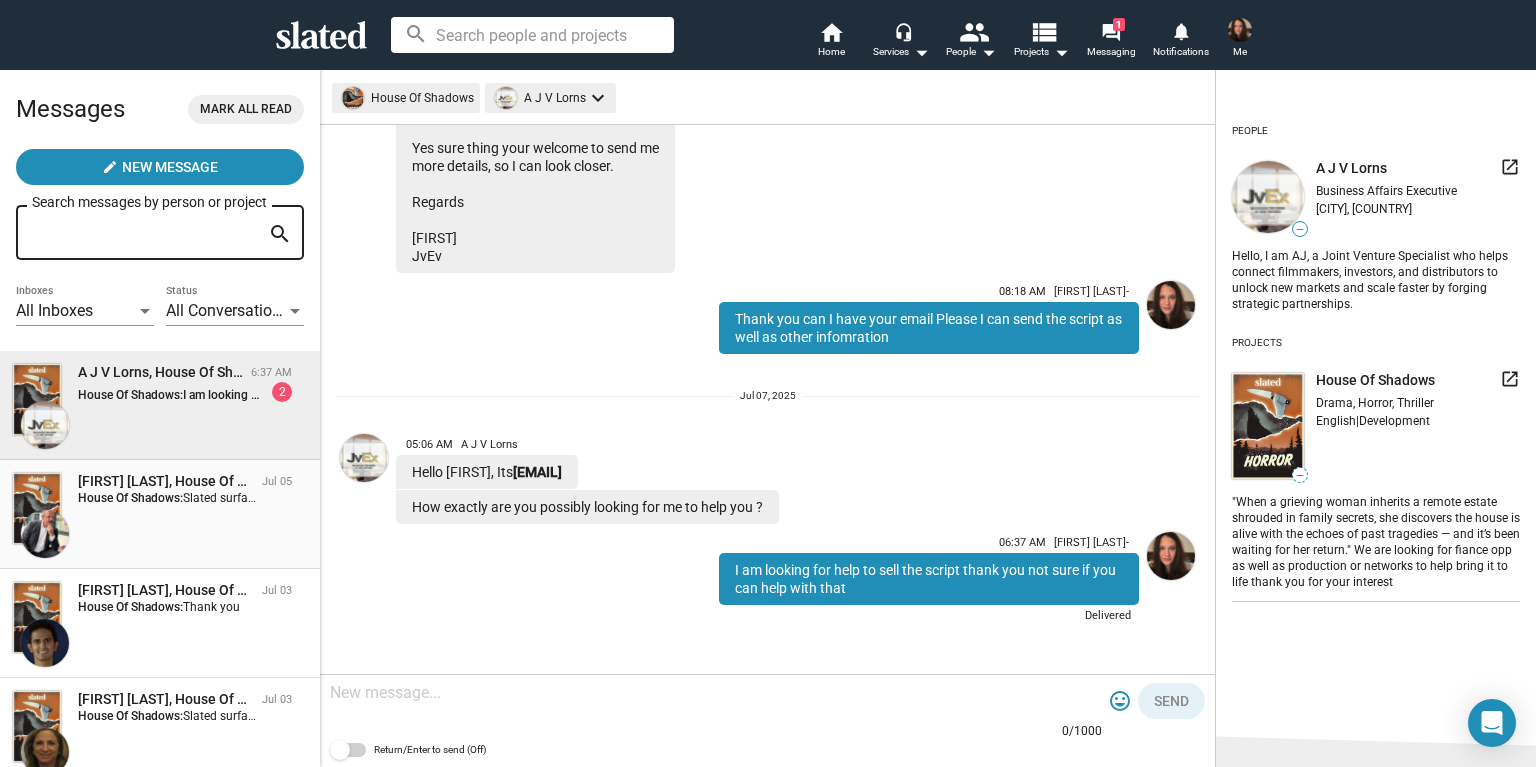 click on "kenneth kicia, House Of Shadows Jul 05 House Of Shadows:  Slated surfaced you as a match for my project, House Of Shadows. I would love to share more details with you and discuss if you're interested in learning more." at bounding box center (160, 405) 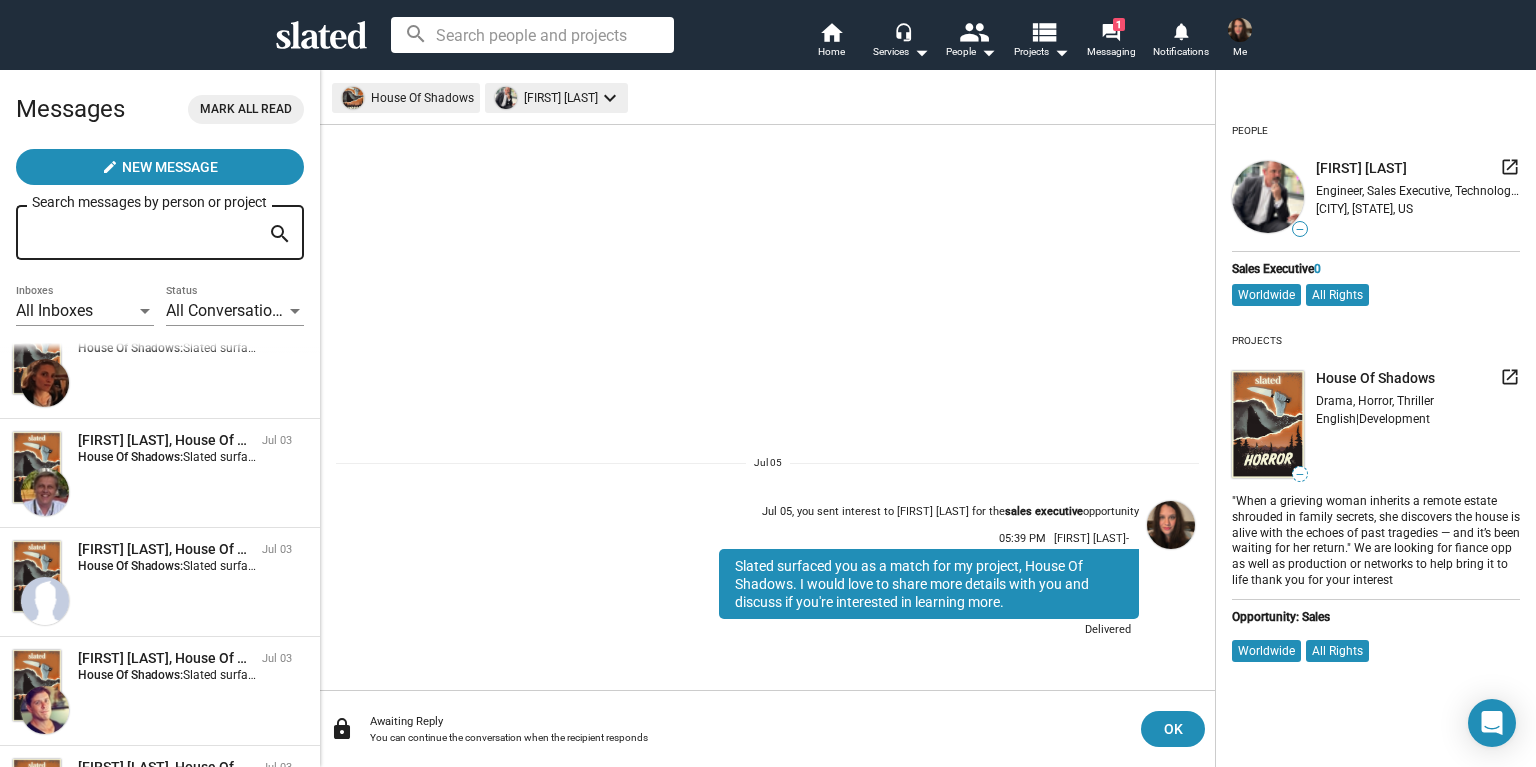 scroll, scrollTop: 0, scrollLeft: 0, axis: both 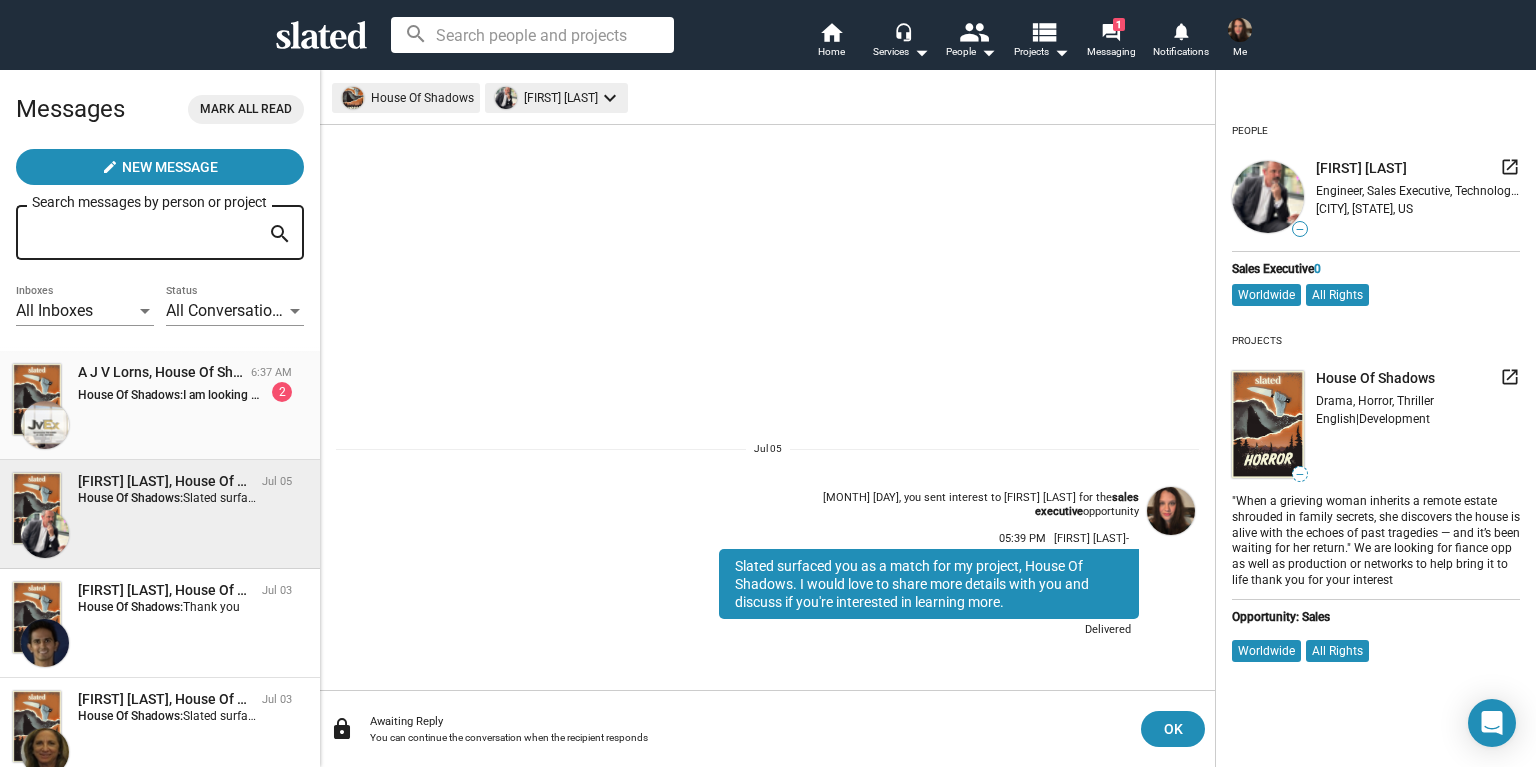click on "House Of Shadows:  I am looking for help to sell the script thank you not sure if you can help with that 2" at bounding box center (185, 392) 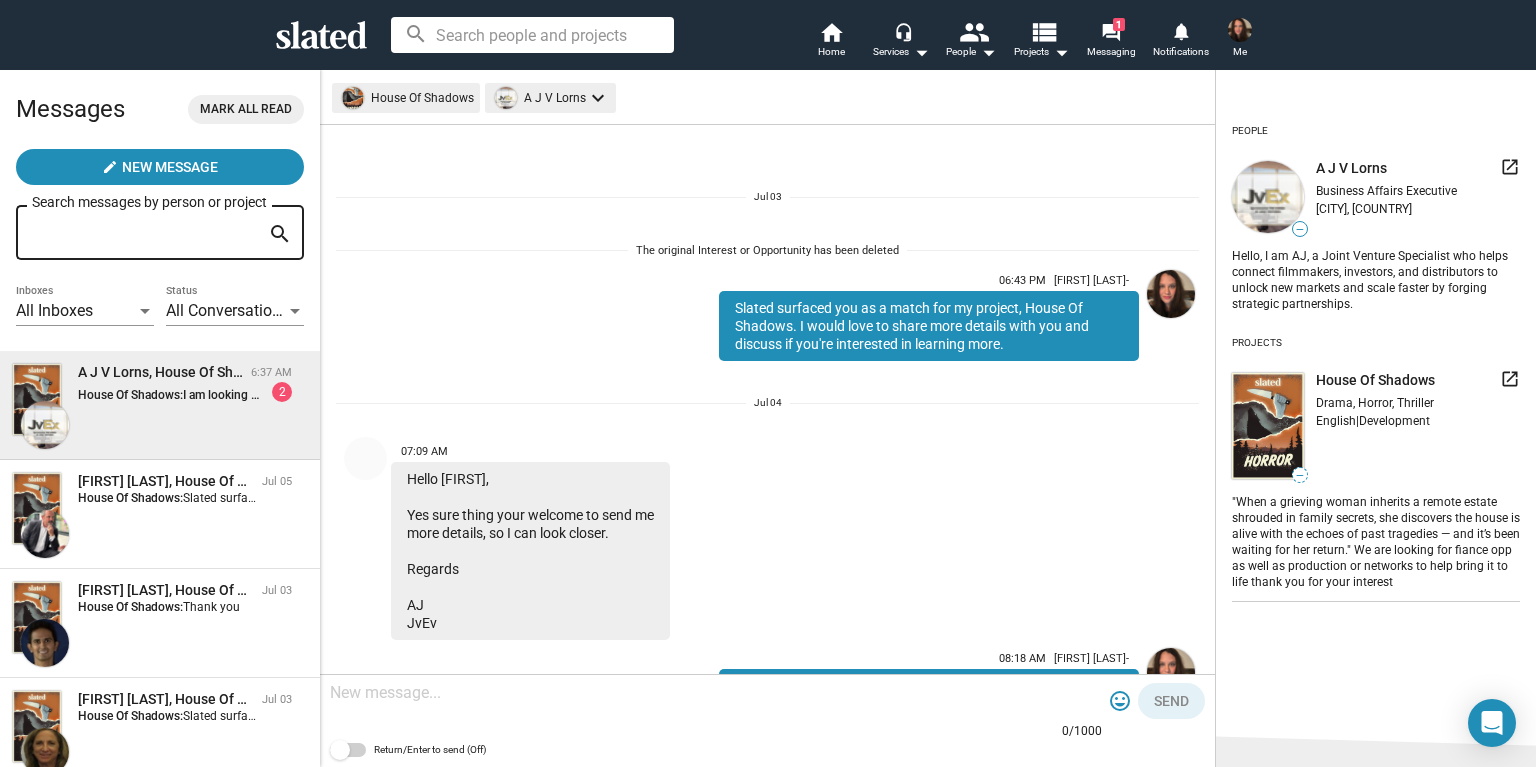 scroll, scrollTop: 367, scrollLeft: 0, axis: vertical 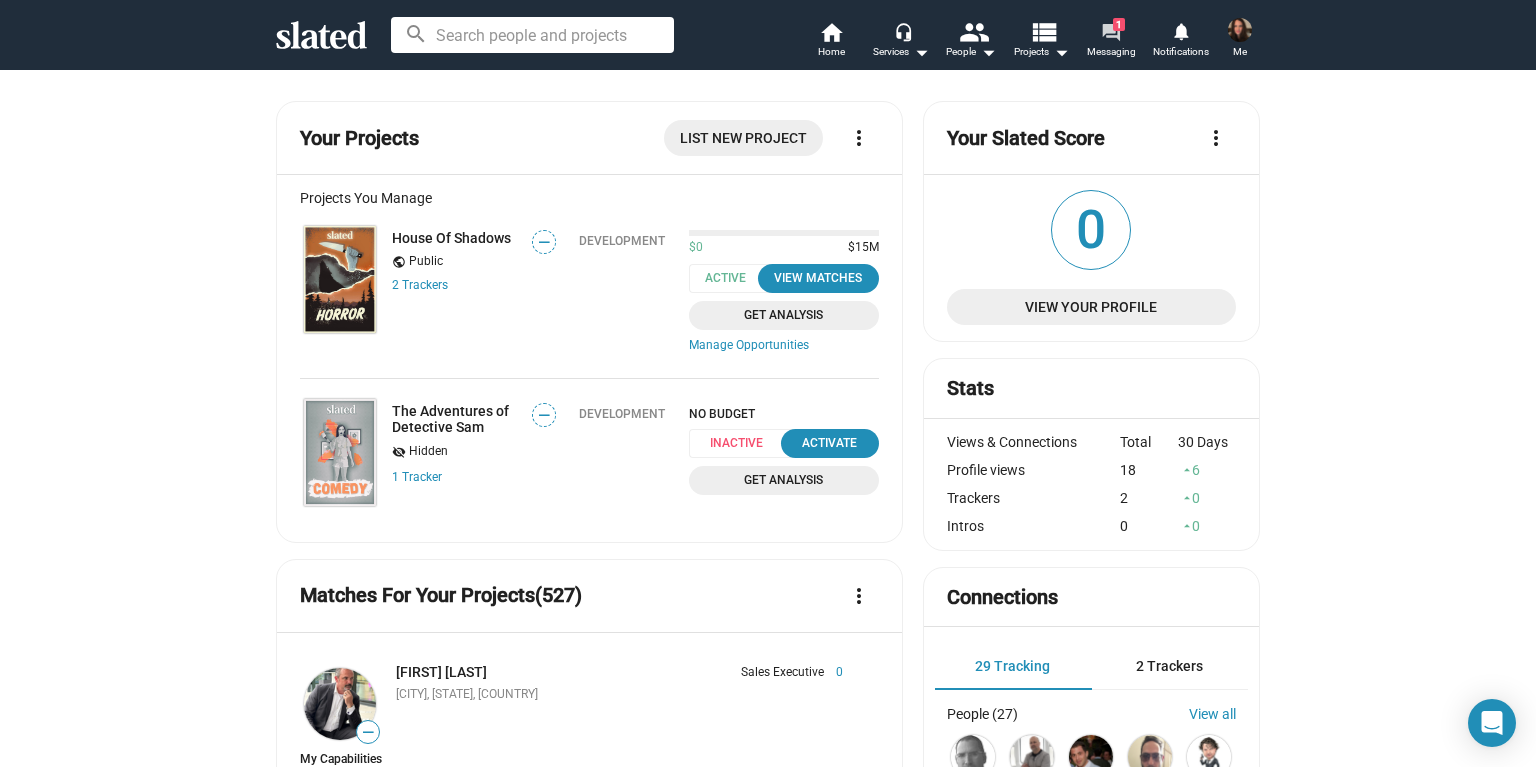 click on "forum" at bounding box center [1110, 31] 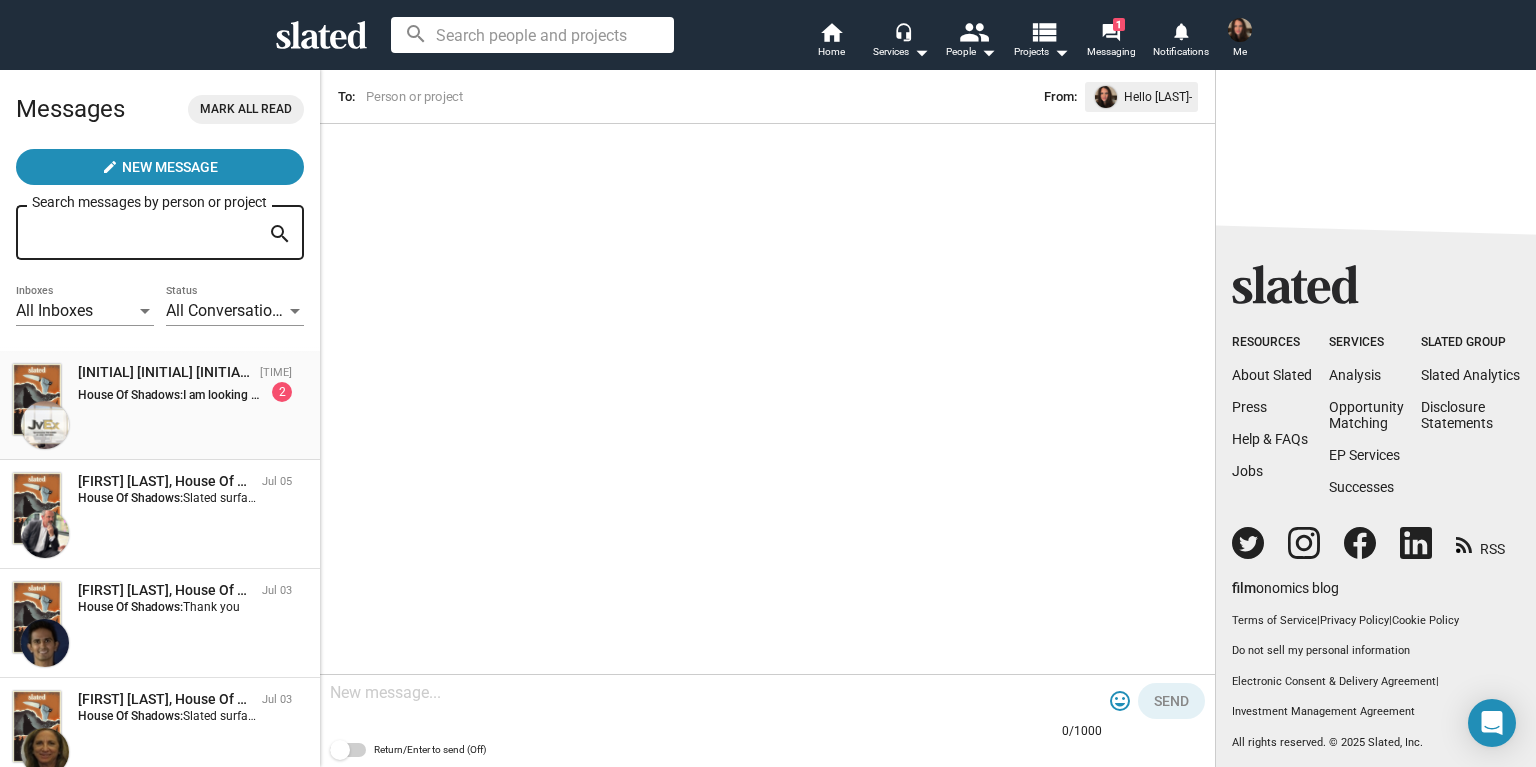 click on "[INITIAL] [INITIAL] [INITIAL] [INITIAL], House Of Shadows [TIME] House Of Shadows: I am looking for help to sell the script thank you not sure if you can help with that 2" at bounding box center [160, 405] 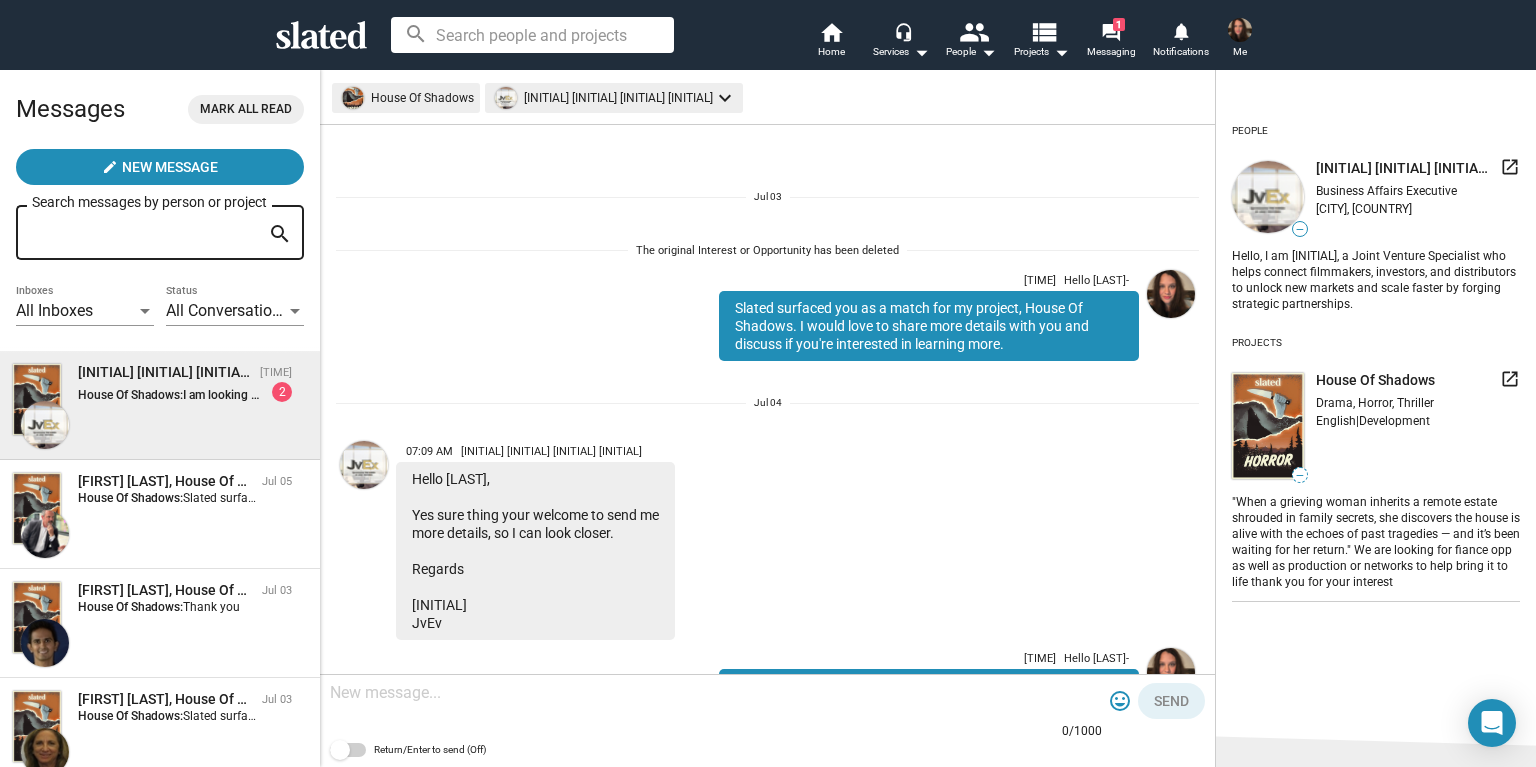 scroll, scrollTop: 367, scrollLeft: 0, axis: vertical 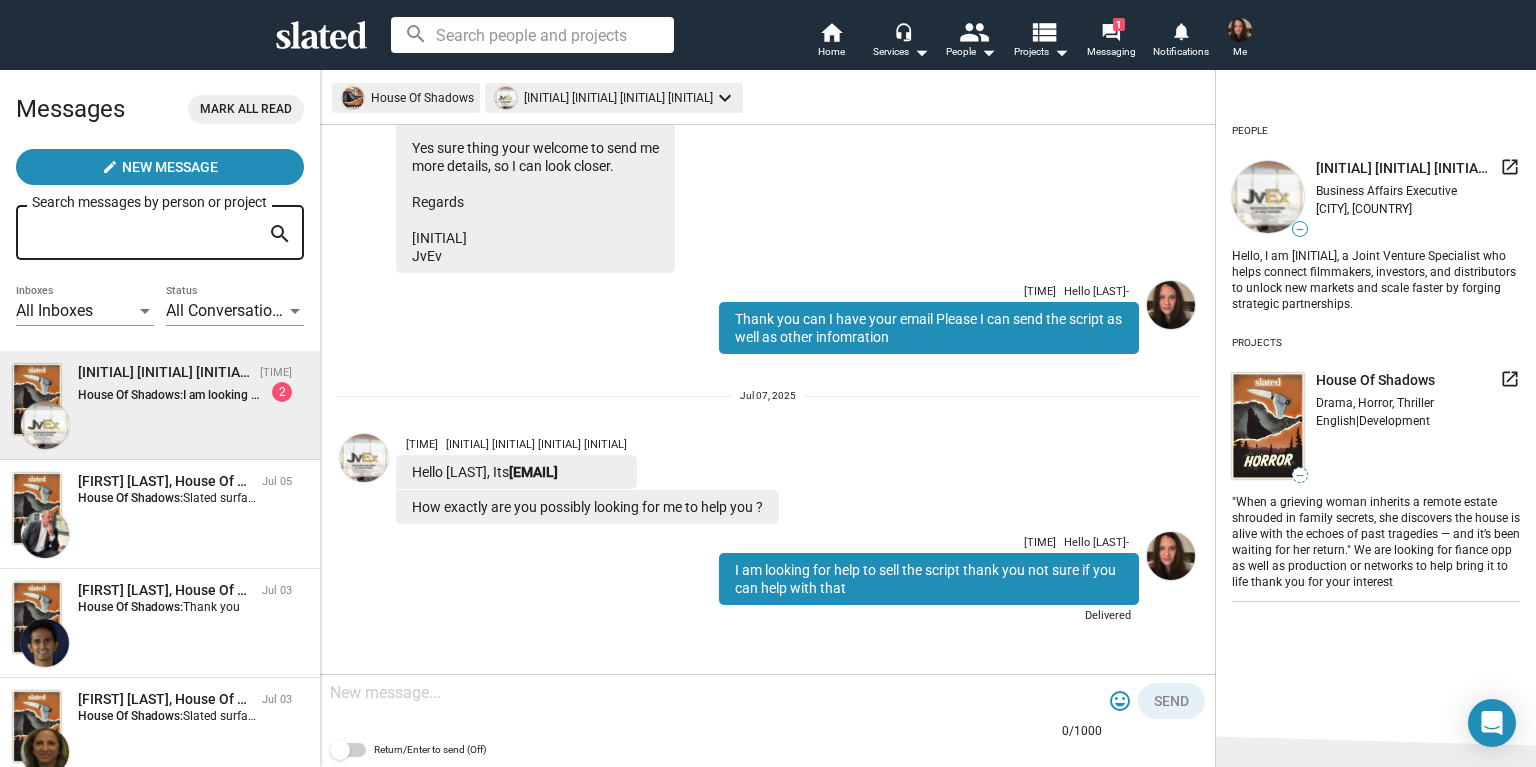 click on "Hello [LAST], Yes sure thing your welcome to send me more details, so I can look closer. Regards [INITIAL] [INITIAL]" at bounding box center (535, 184) 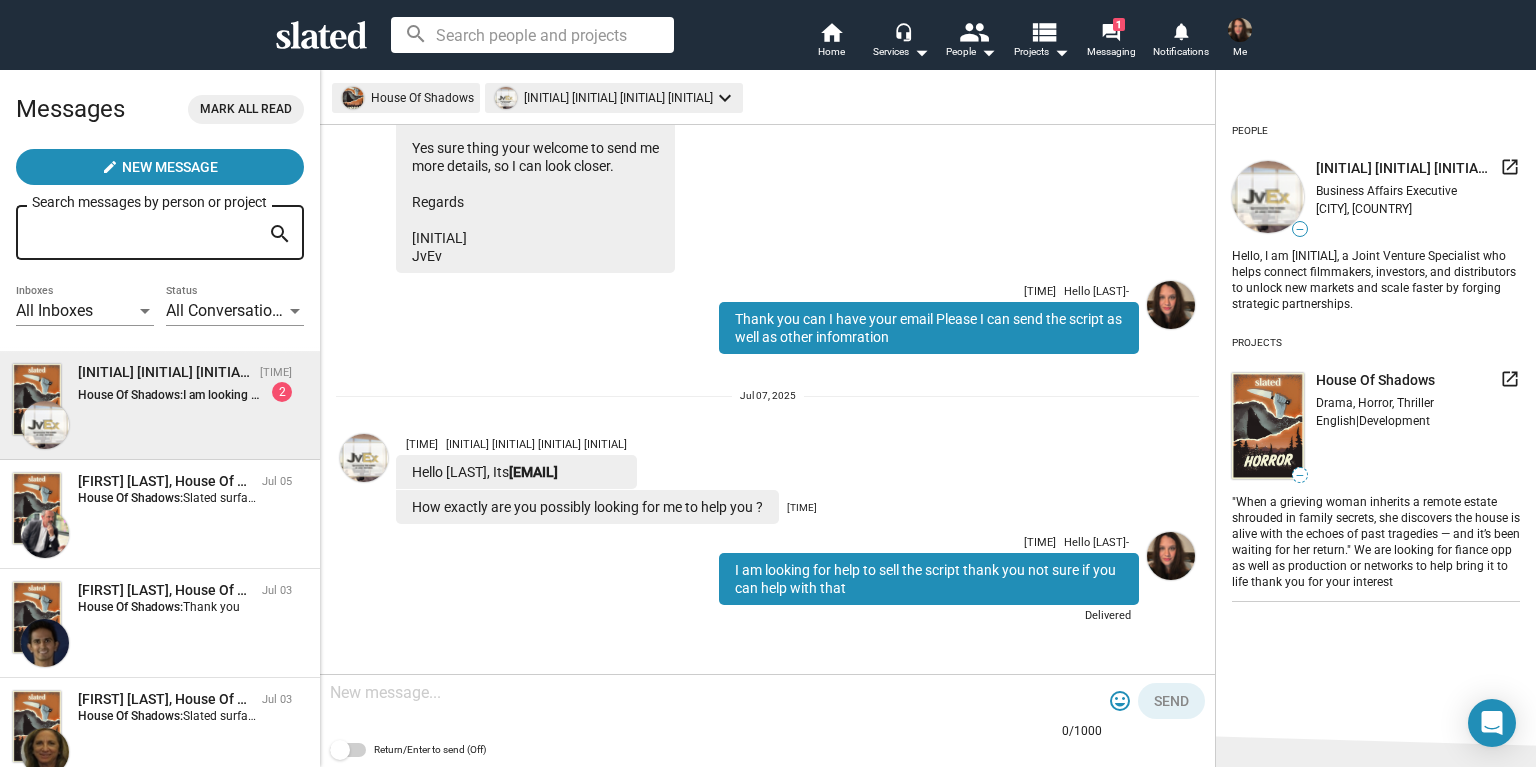 click on "How exactly are you possibly looking for me to help you ?" at bounding box center (516, 472) 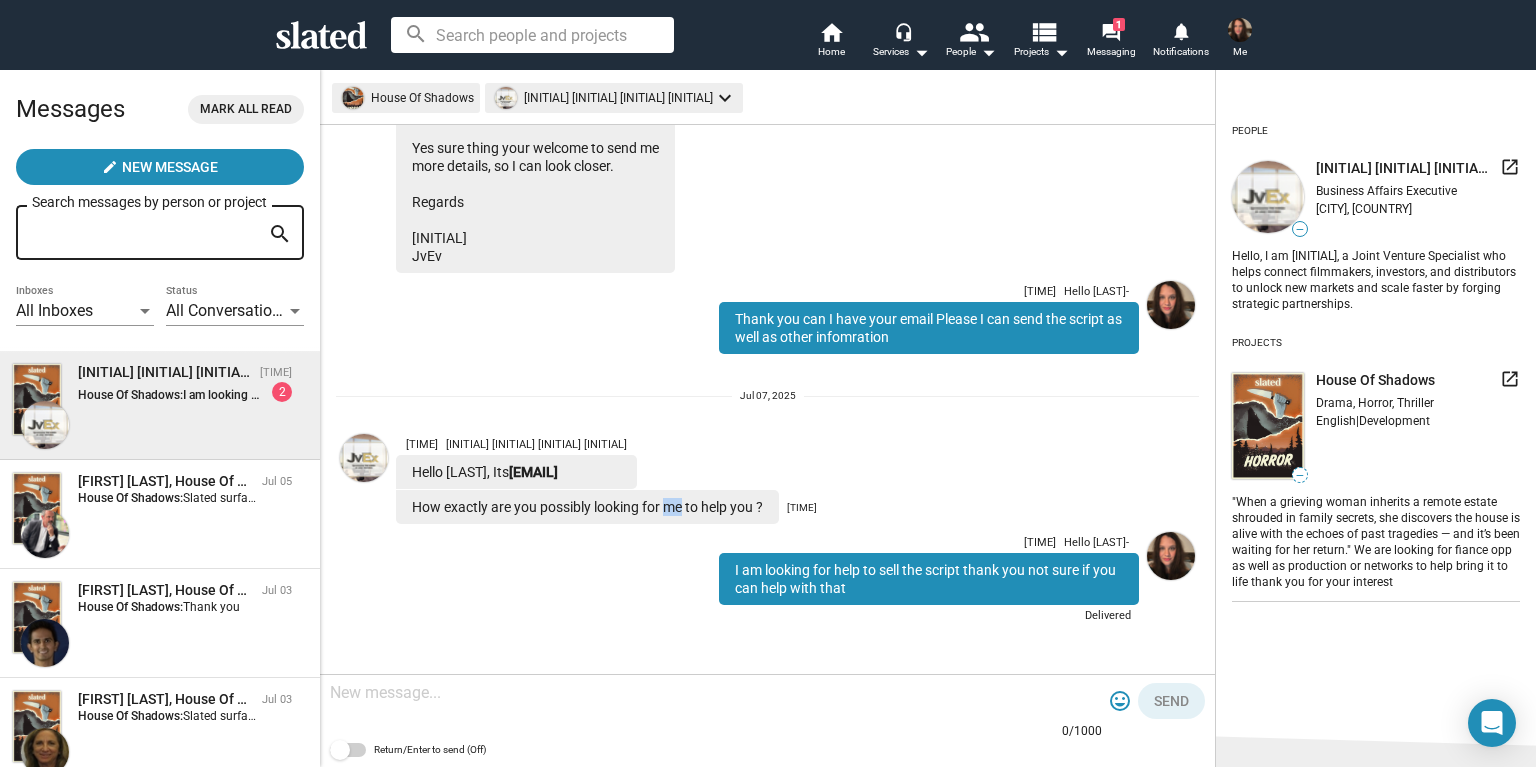 click on "How exactly are you possibly looking for me to help you ?" at bounding box center [516, 472] 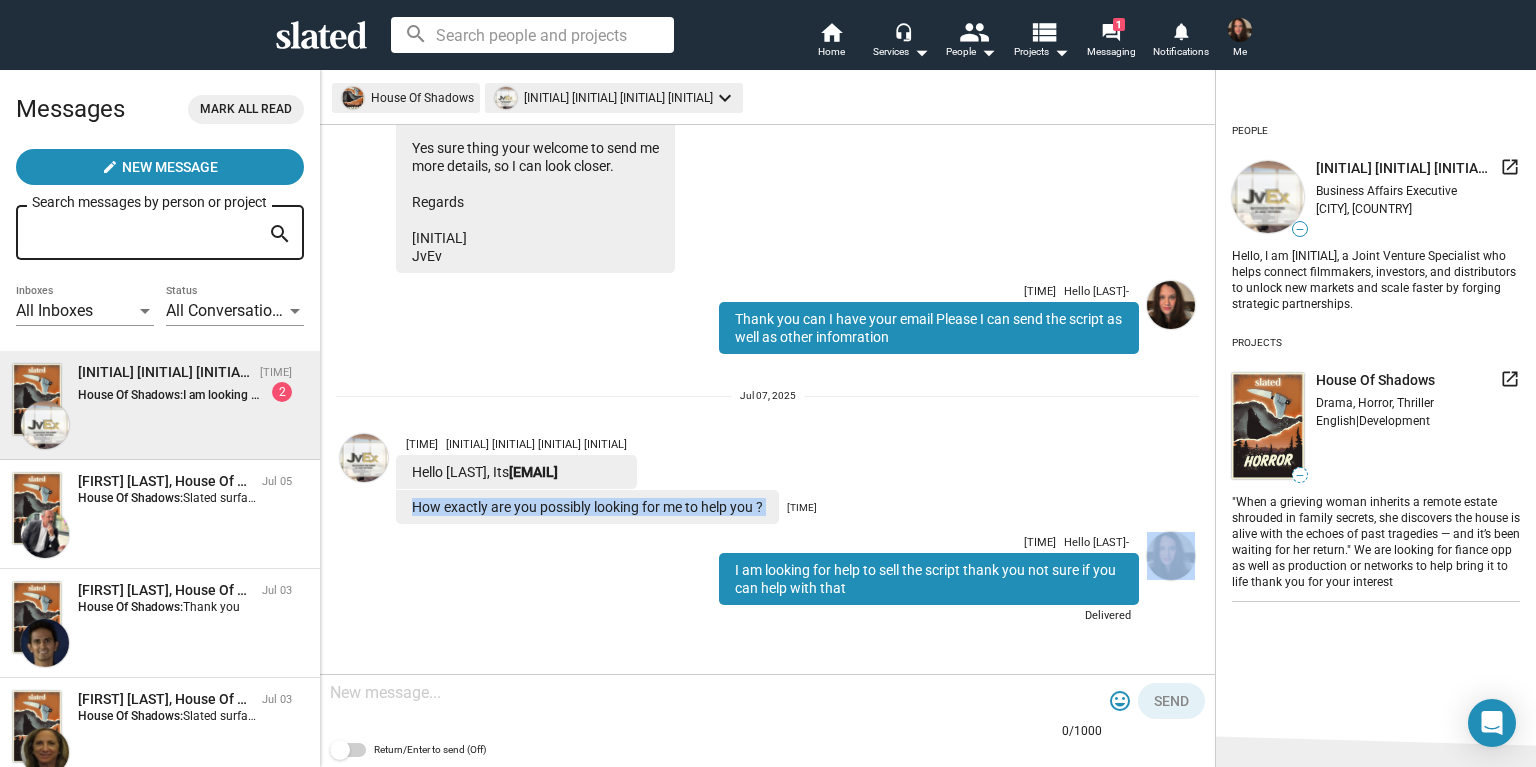 click on "How exactly are you possibly looking for me to help you ?" at bounding box center [516, 472] 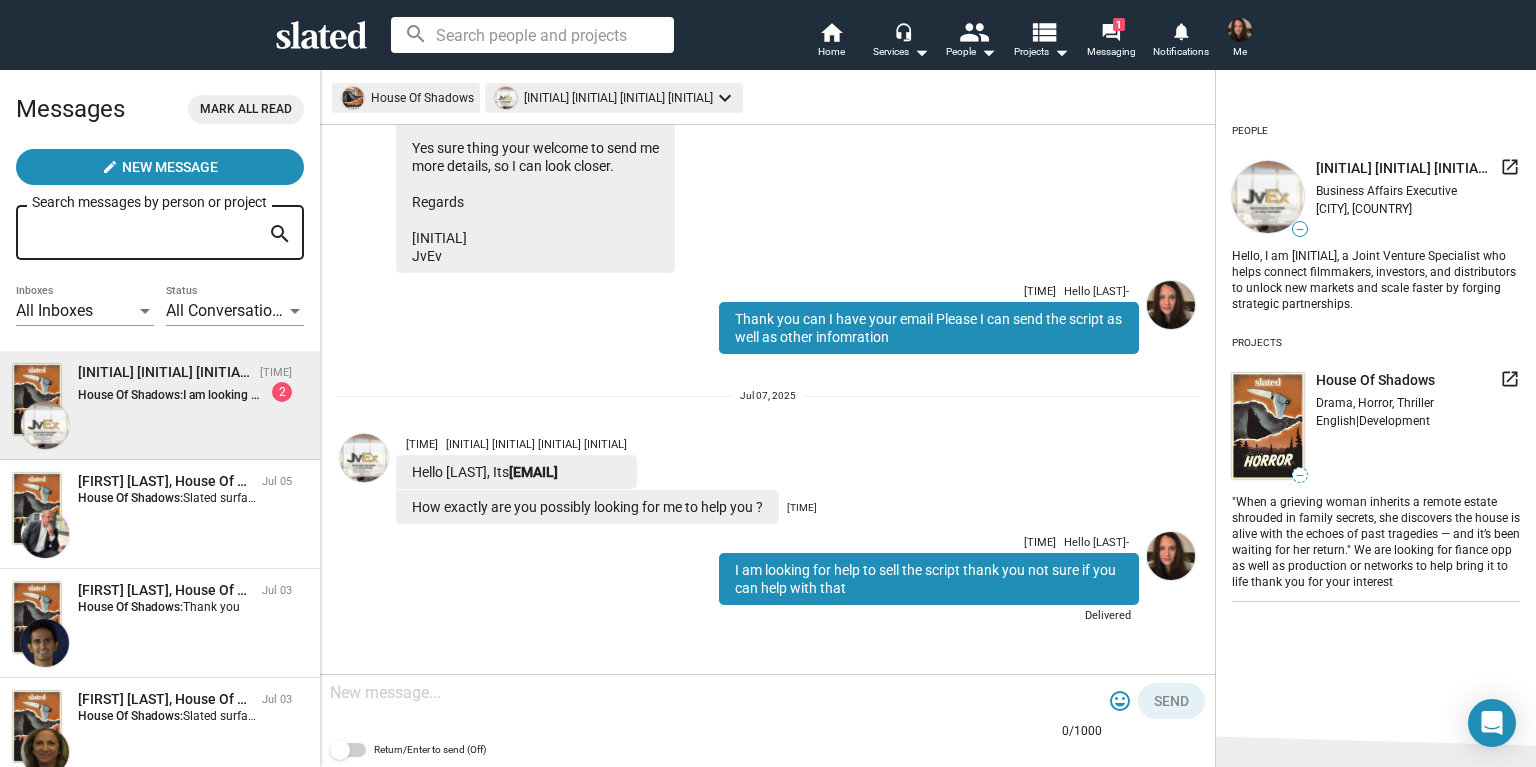 click on "How exactly are you possibly looking for me to help you ?" at bounding box center [516, 472] 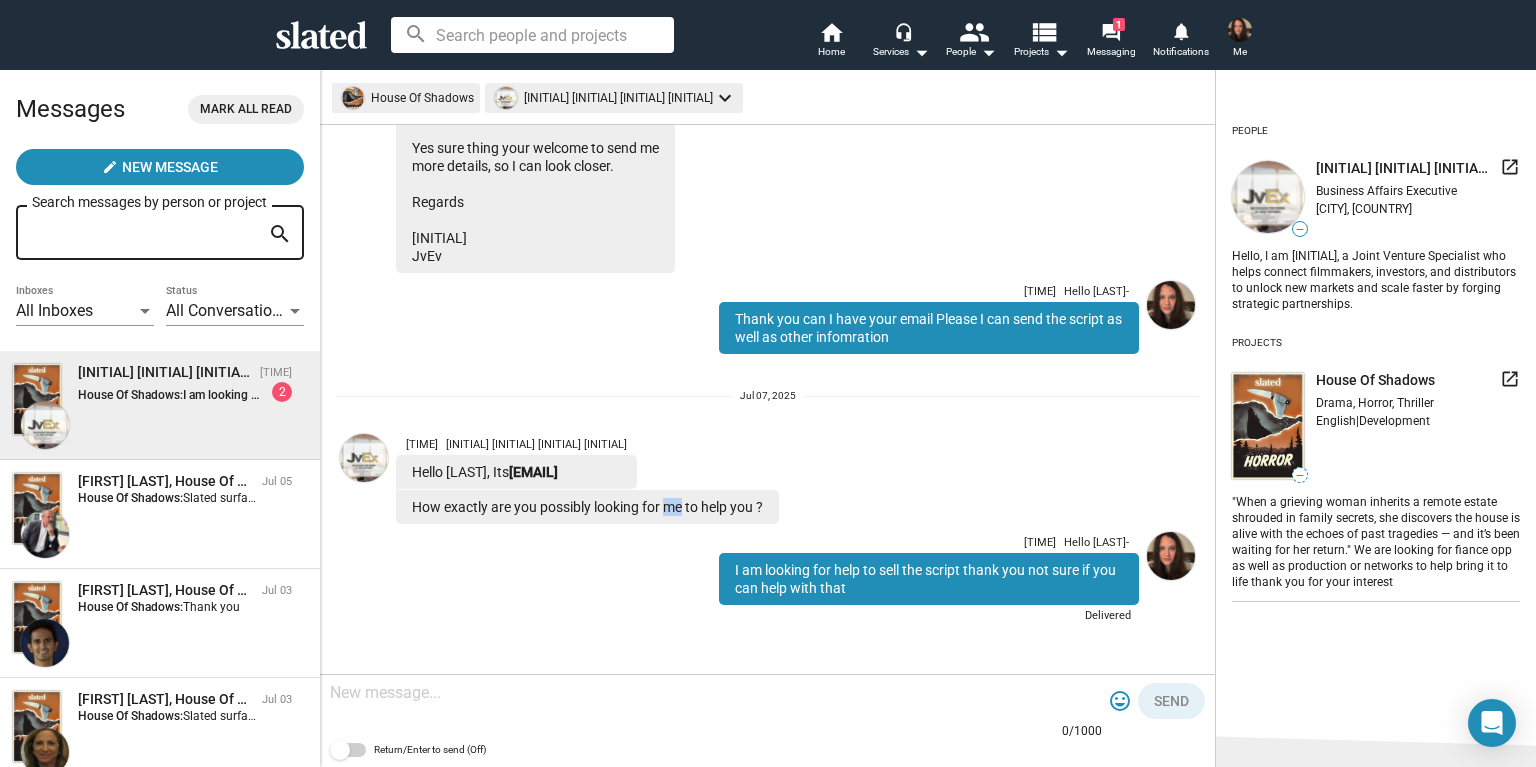 click at bounding box center [716, 693] 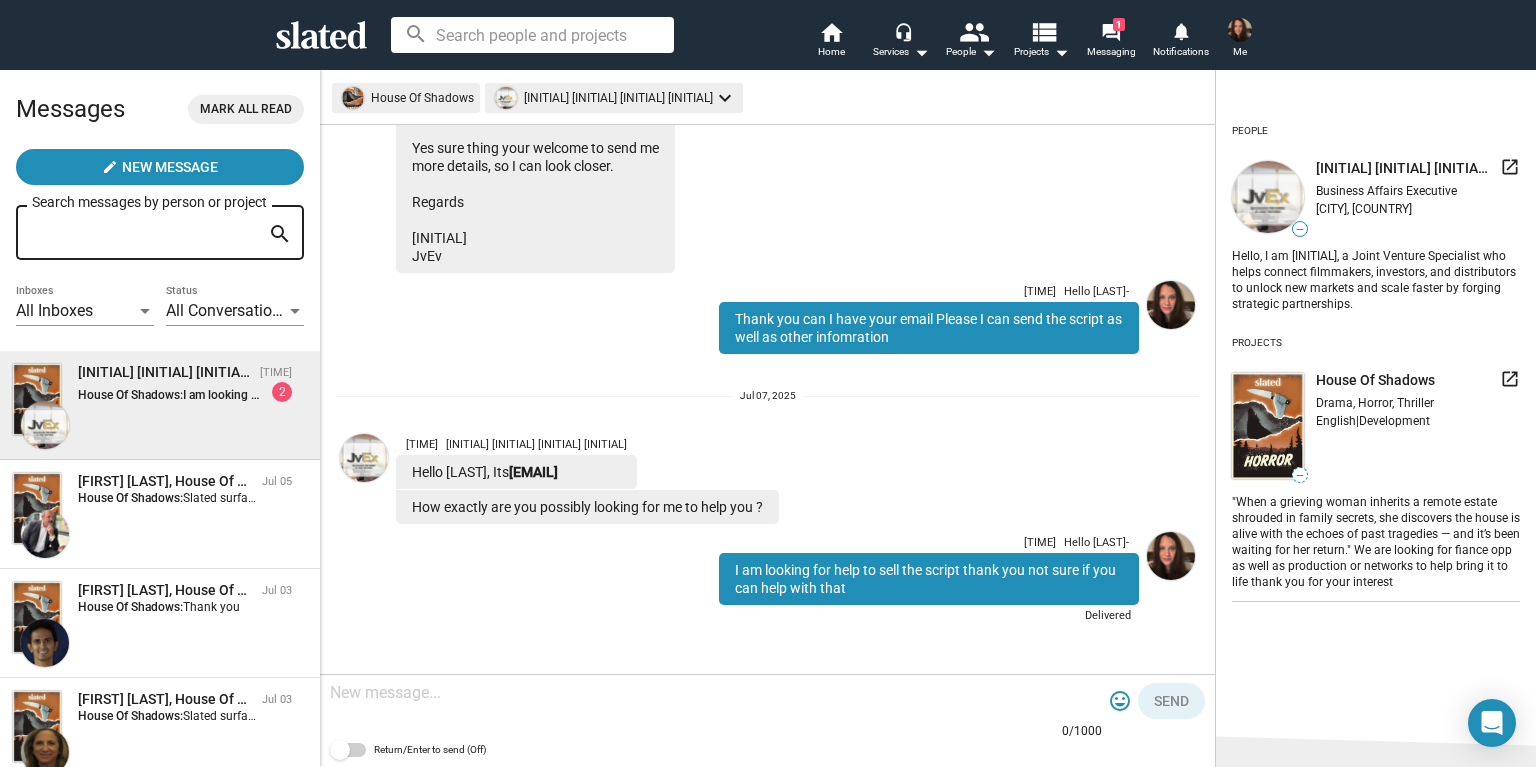 click at bounding box center (716, 693) 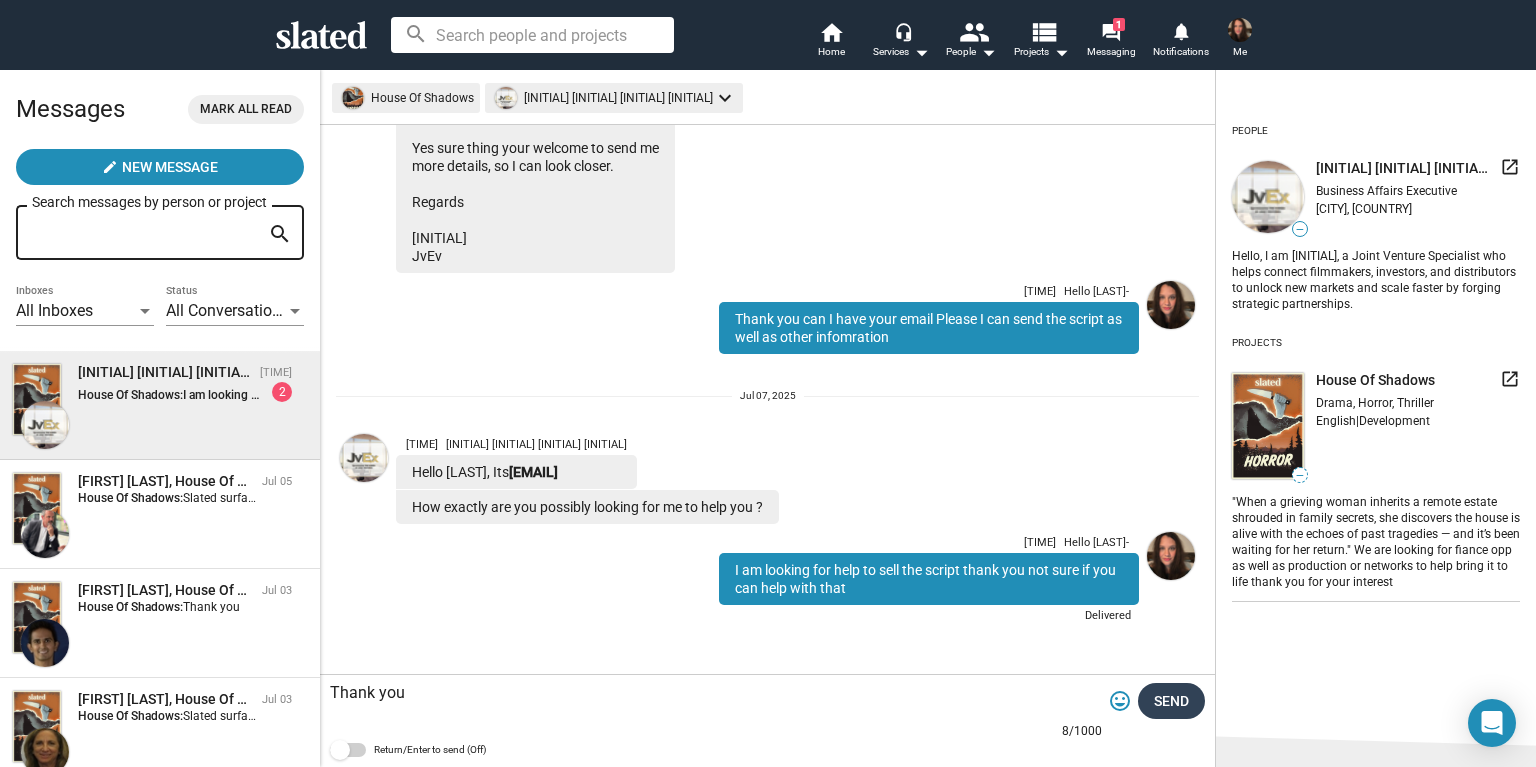 type on "Thank you" 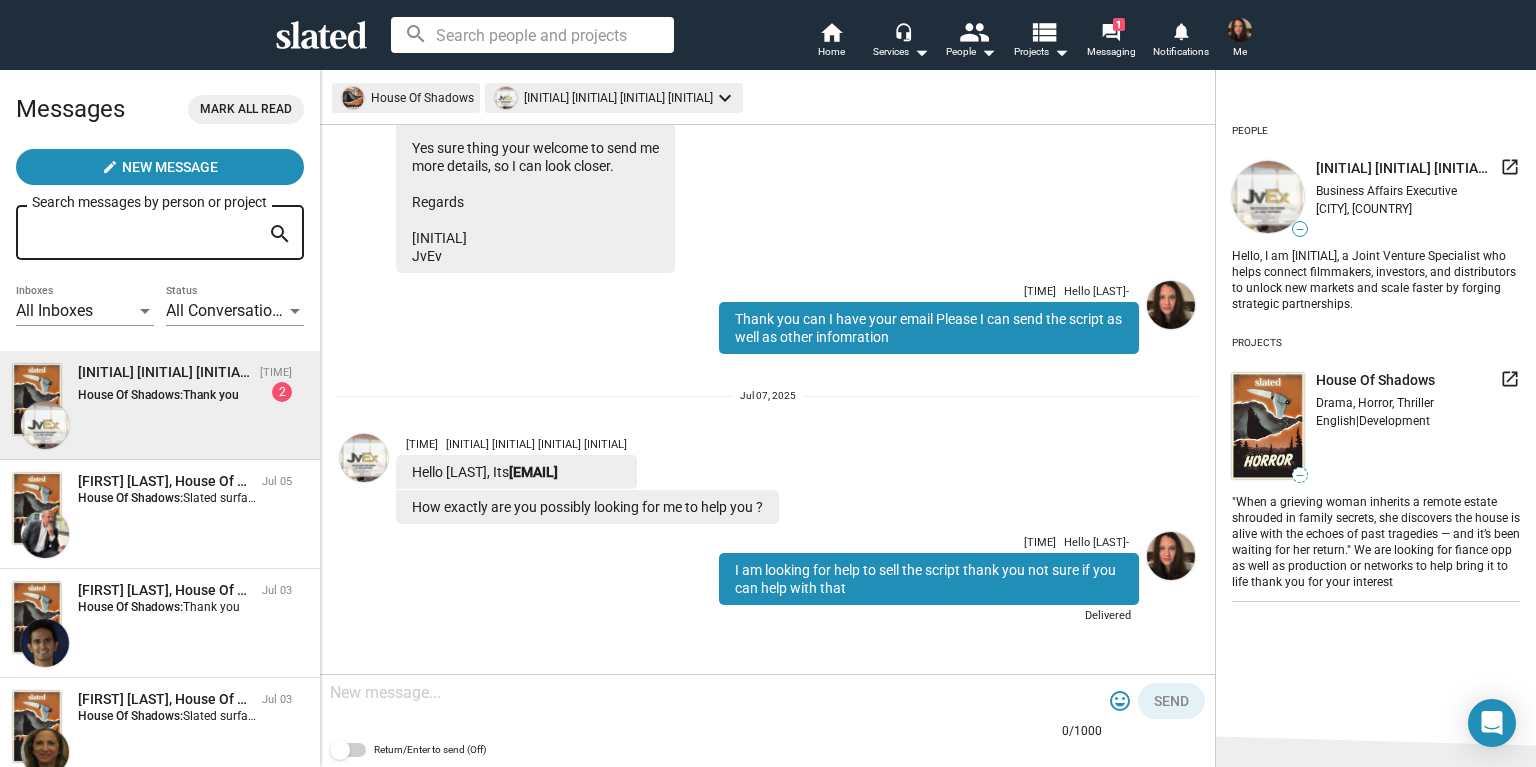 scroll, scrollTop: 402, scrollLeft: 0, axis: vertical 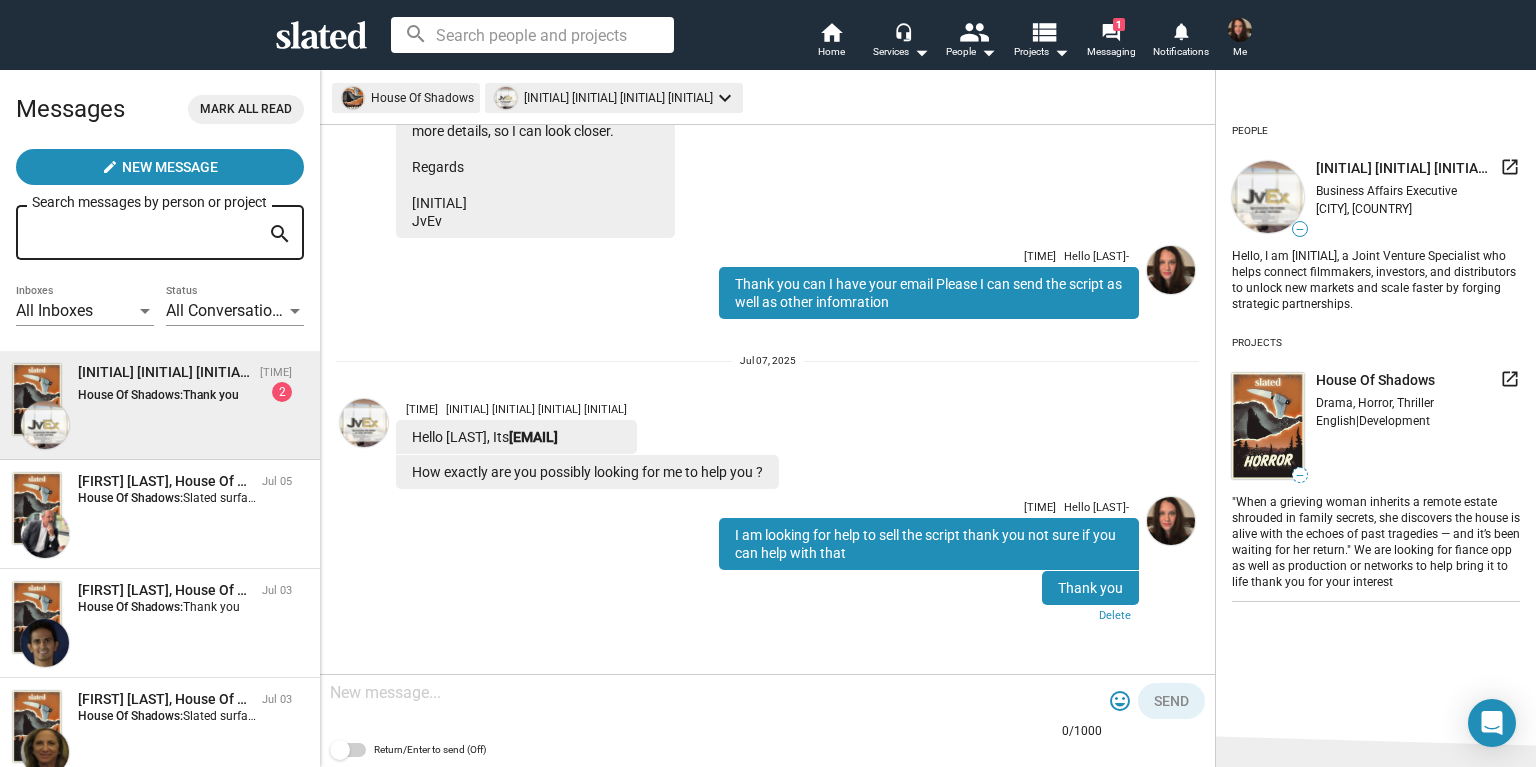 click on "All Conversations" at bounding box center [227, 310] 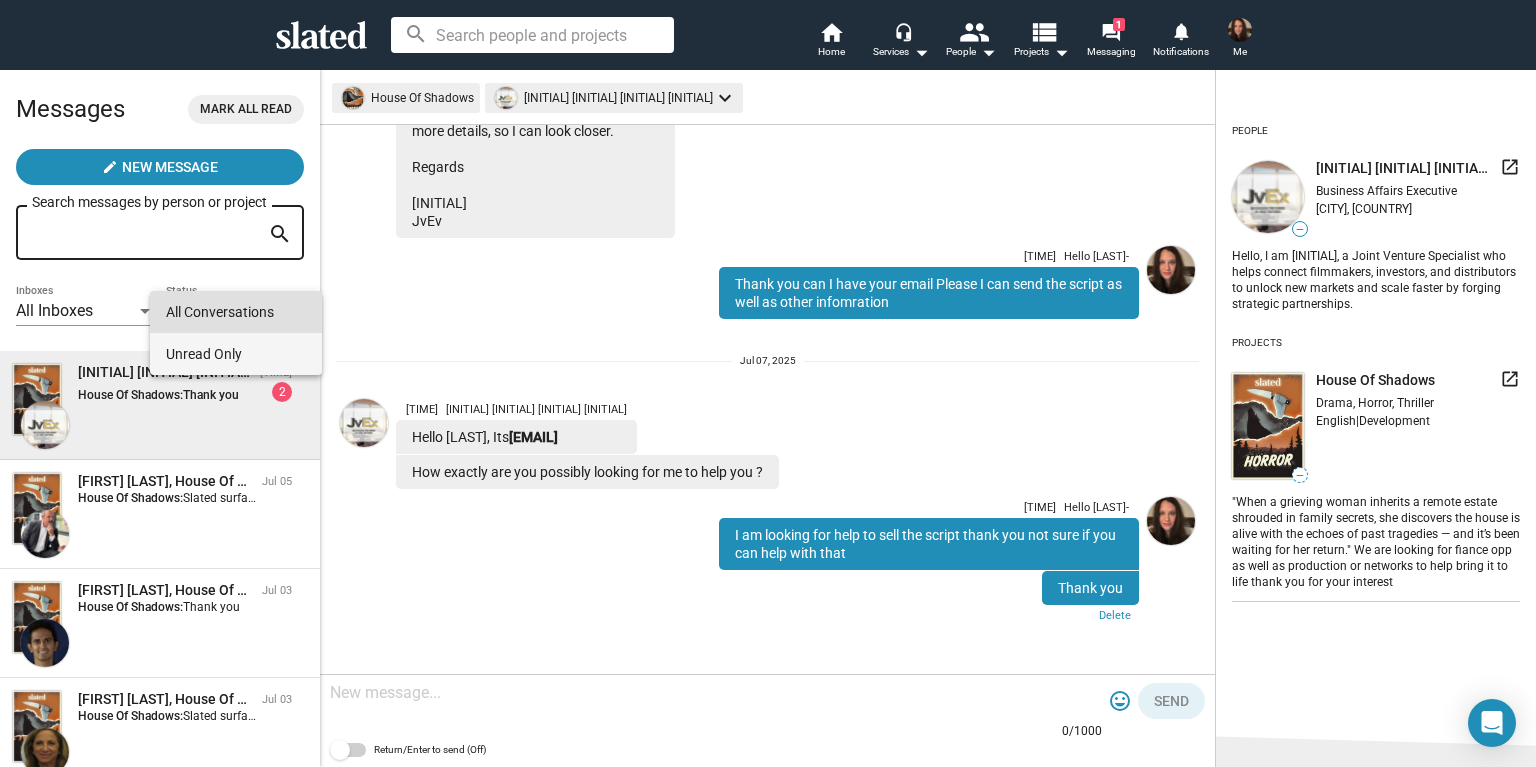 click on "Unread Only" at bounding box center (236, 354) 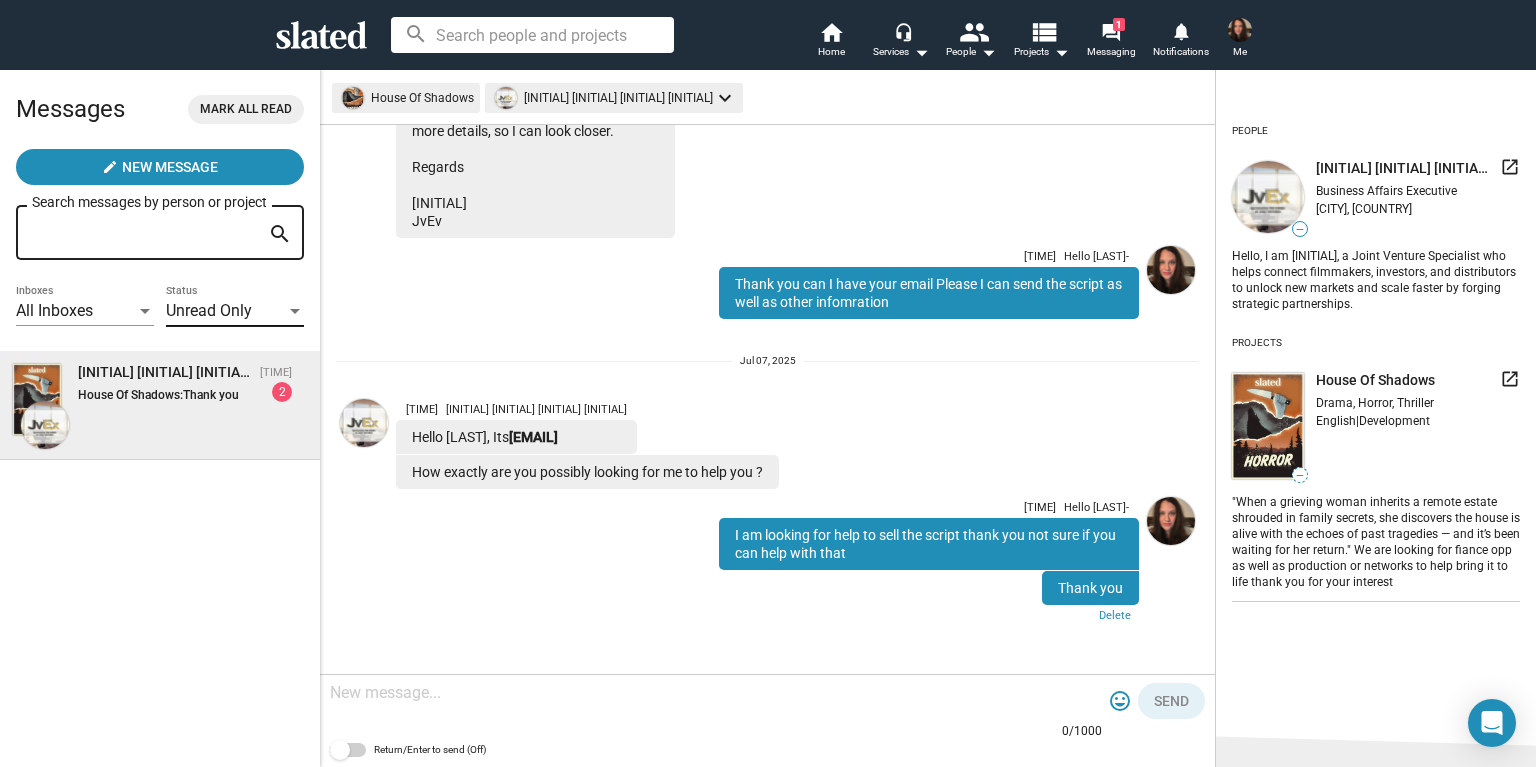 click on "House Of Shadows:  Thank you" at bounding box center (169, 395) 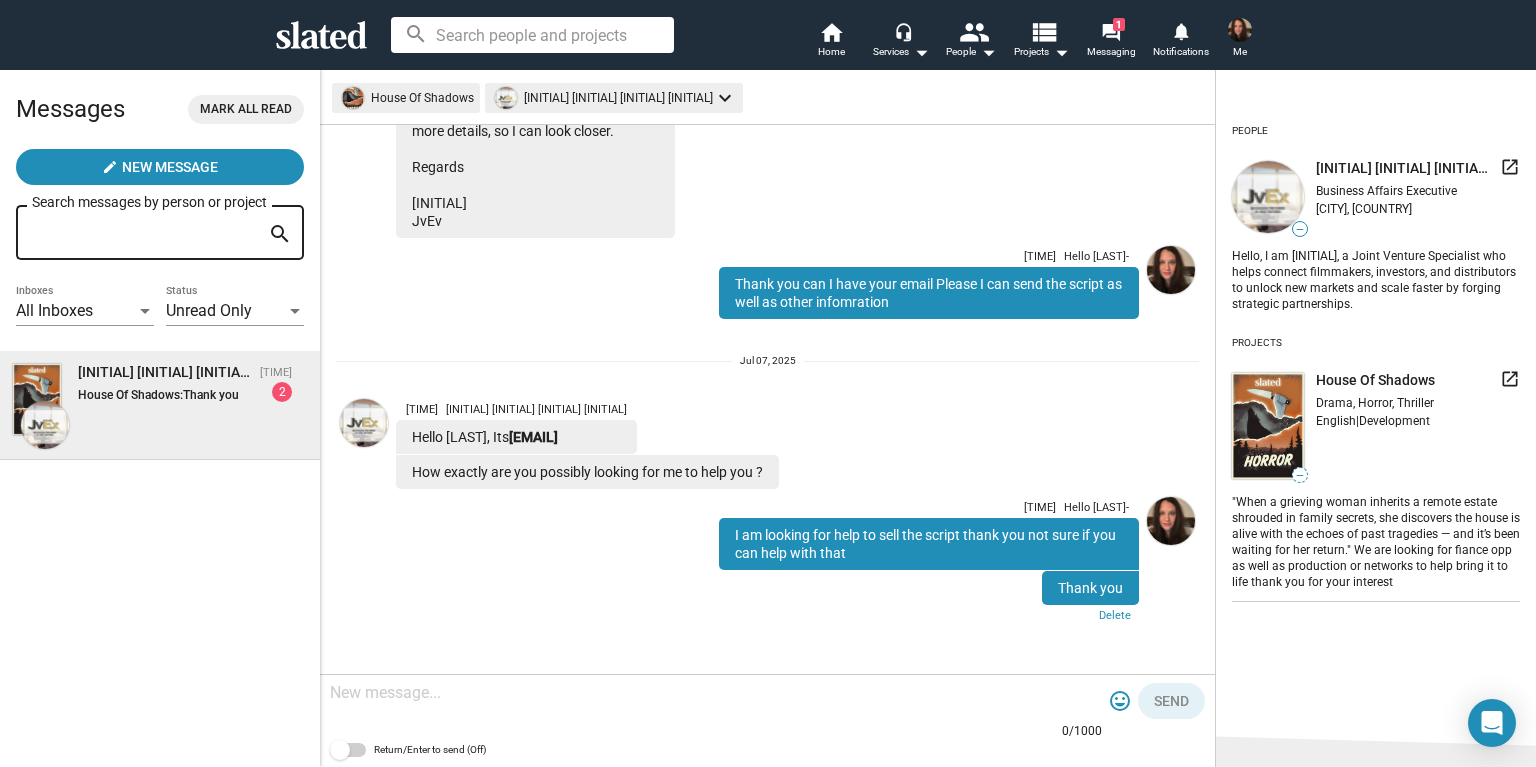 click on "House Of Shadows:  Thank you" at bounding box center (169, 395) 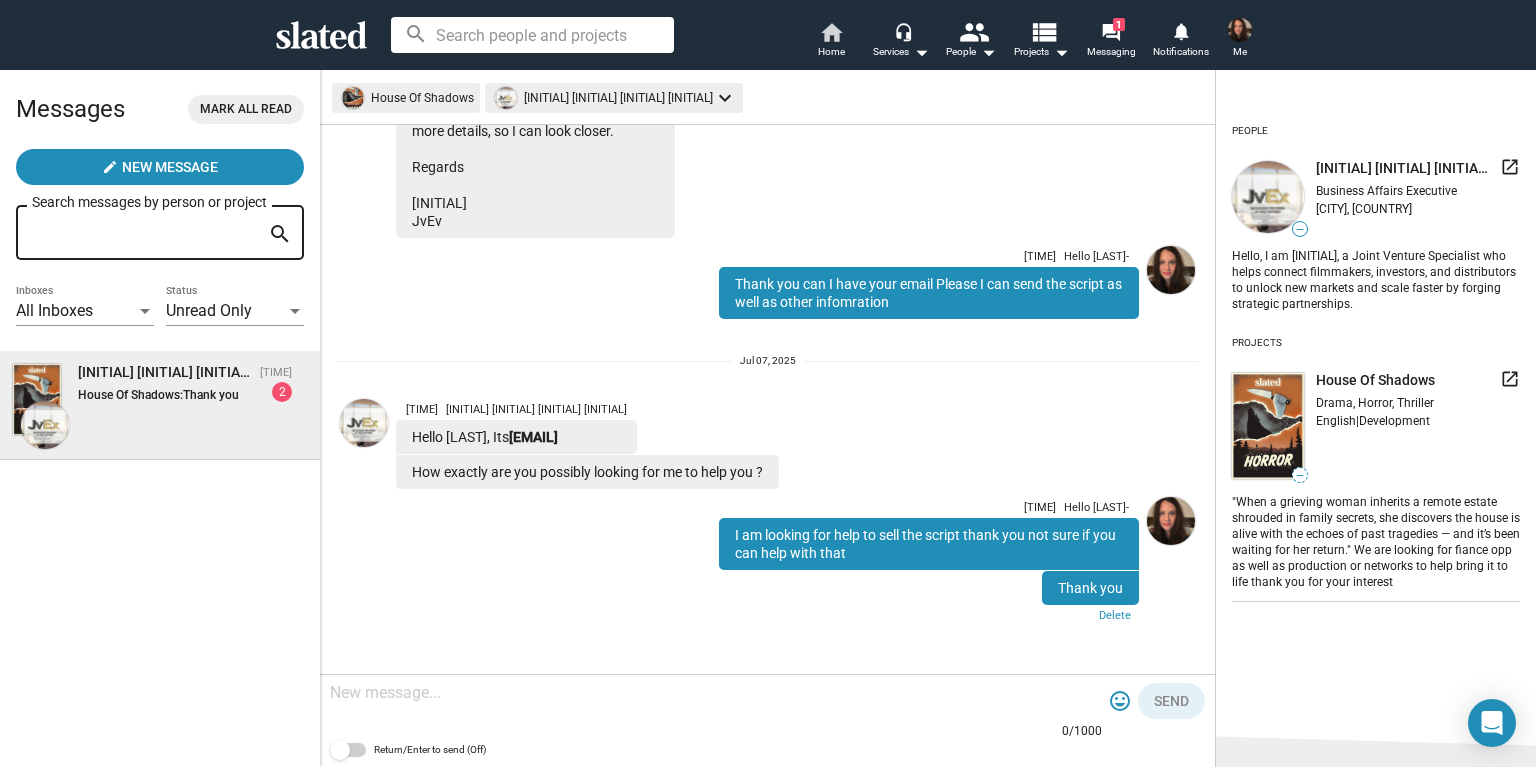click on "home Home" at bounding box center [831, 42] 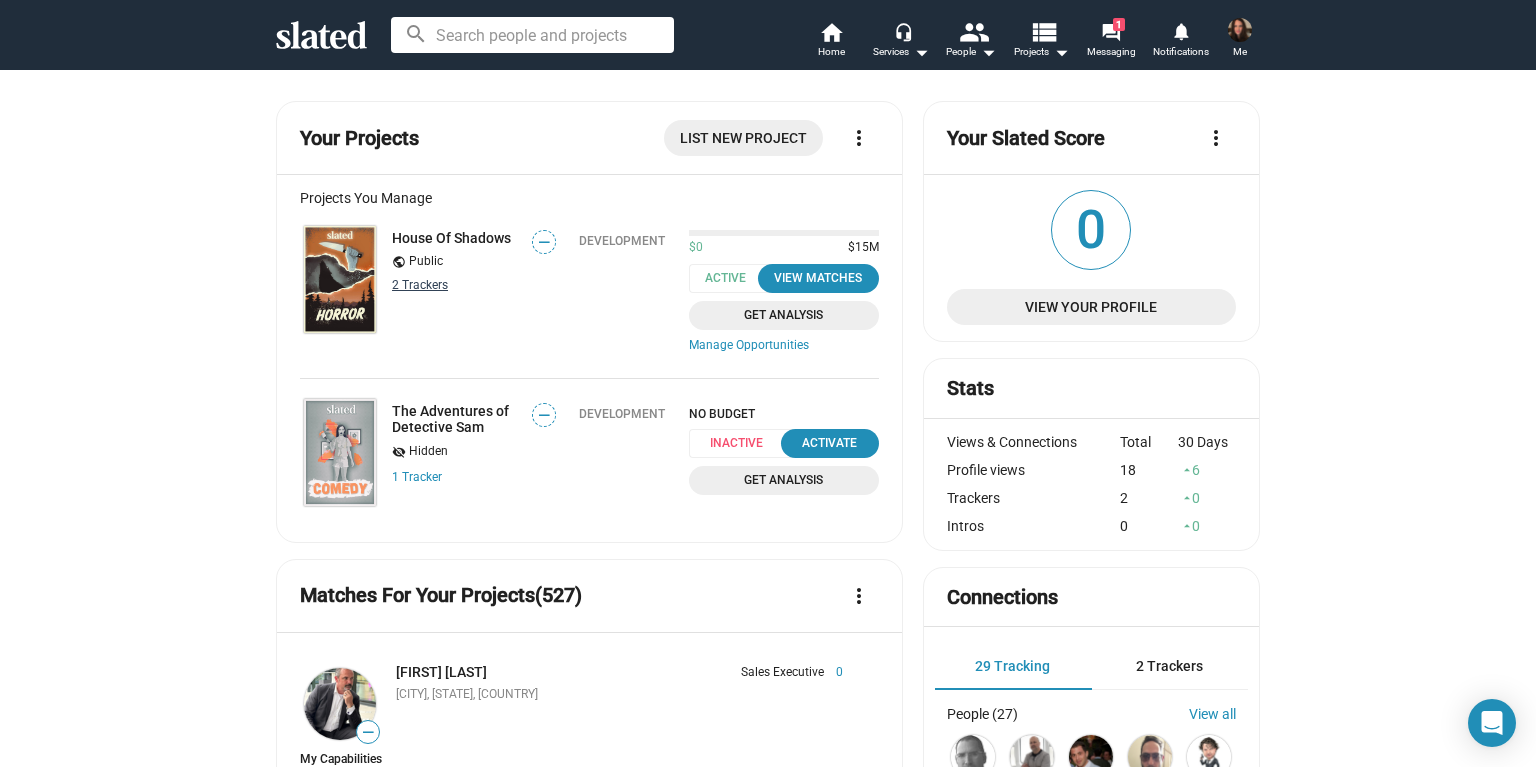 click on "2 Tracker s" at bounding box center (420, 285) 